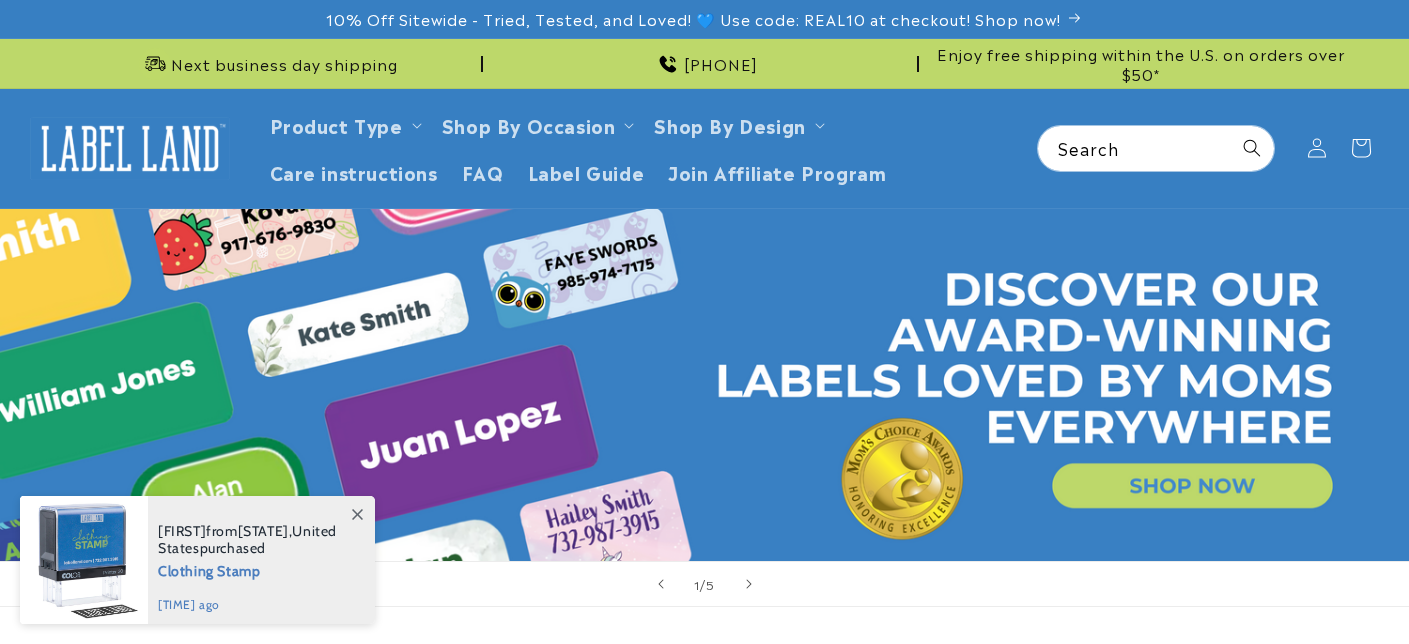 scroll, scrollTop: 0, scrollLeft: 0, axis: both 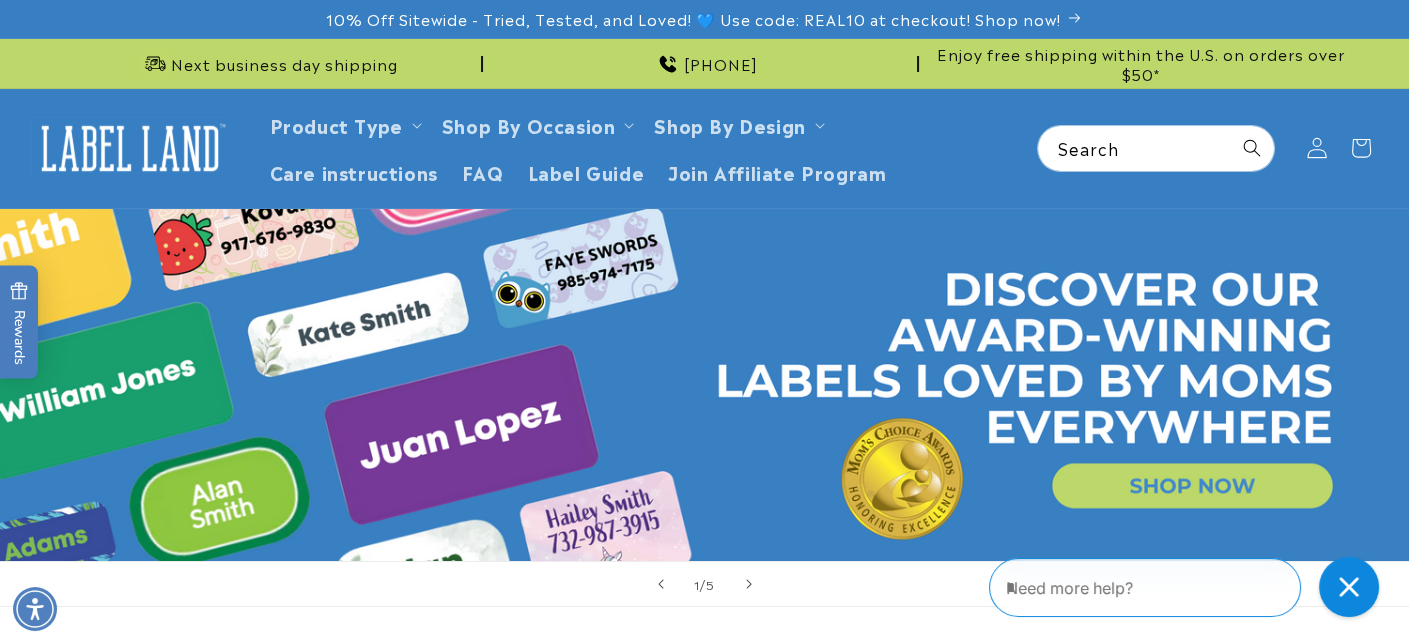 click 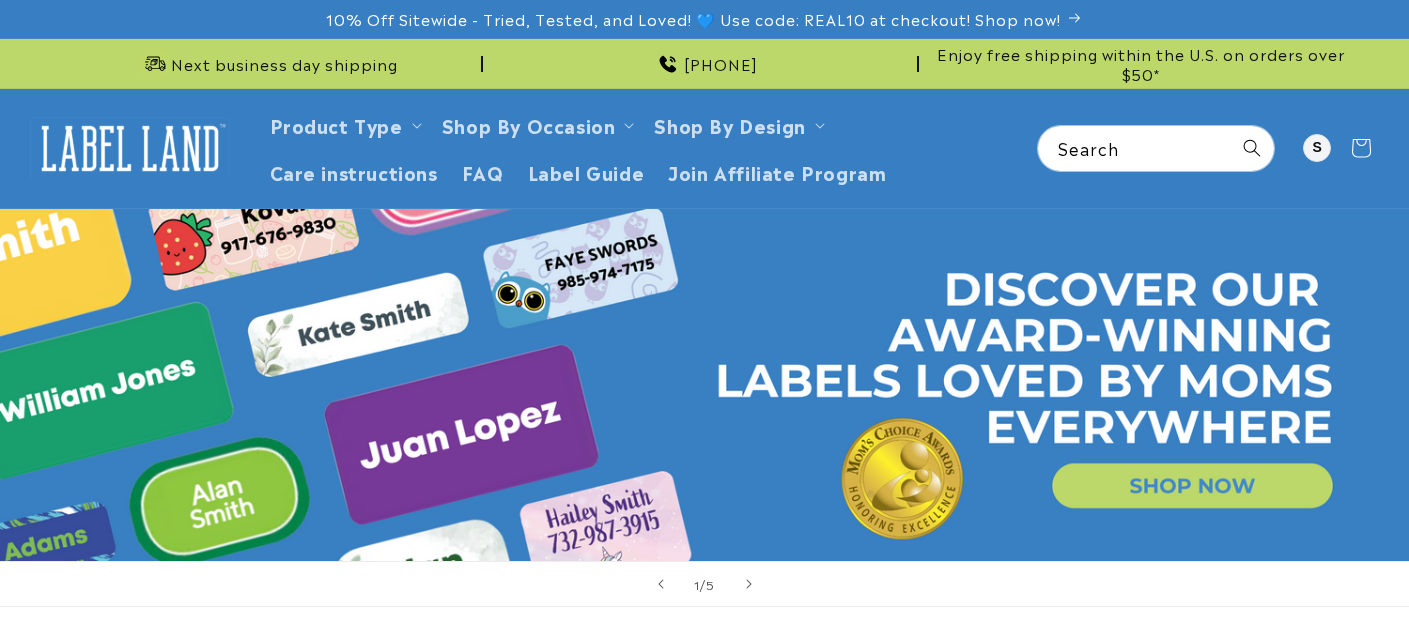 scroll, scrollTop: 0, scrollLeft: 0, axis: both 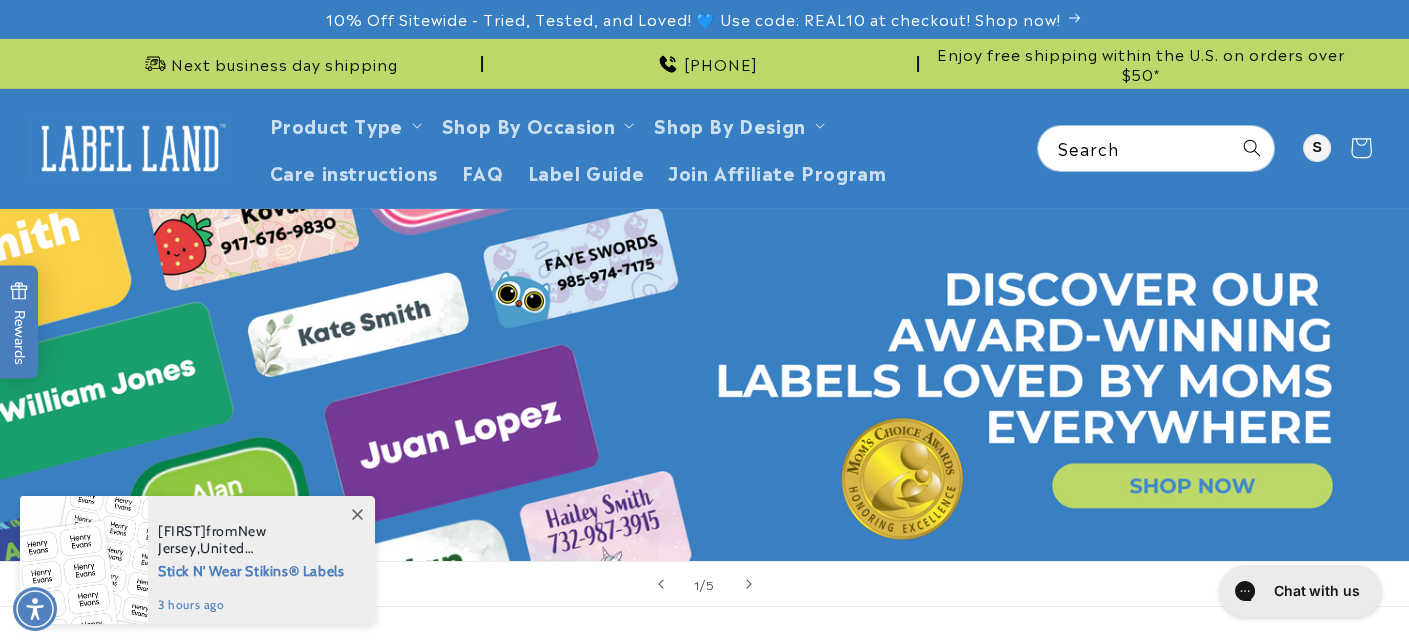 click 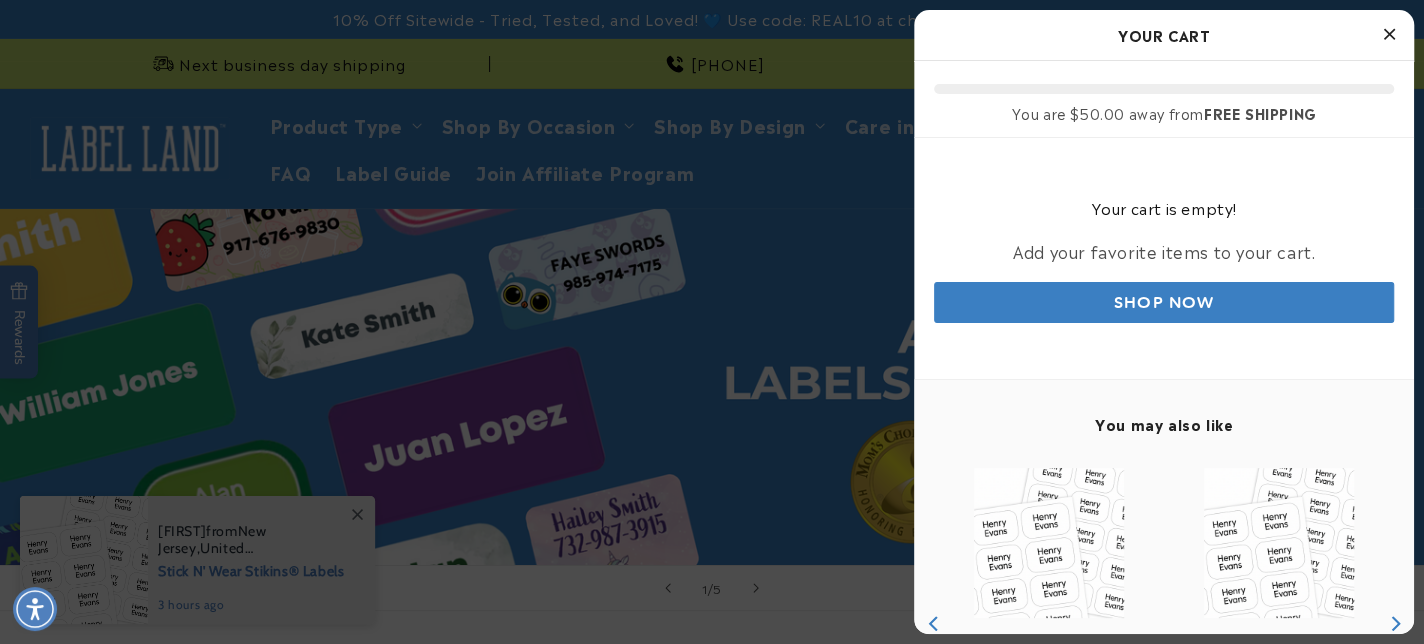 click at bounding box center (1389, 34) 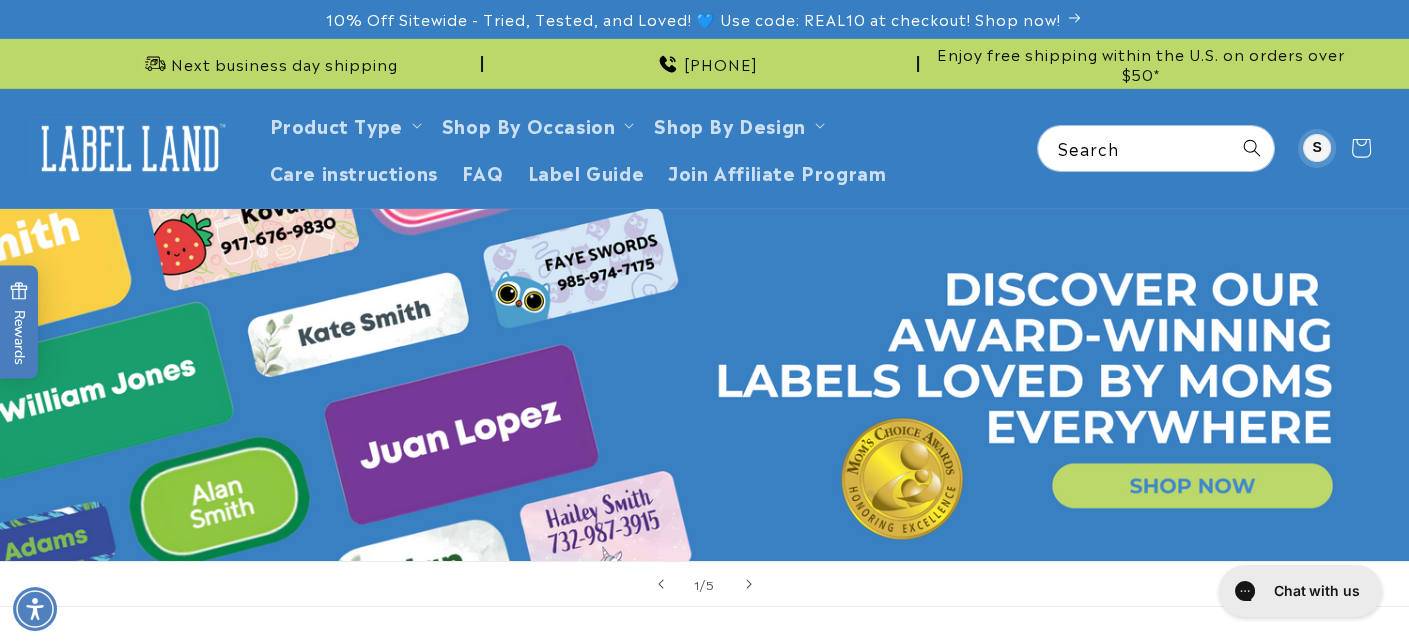 click at bounding box center (1317, 148) 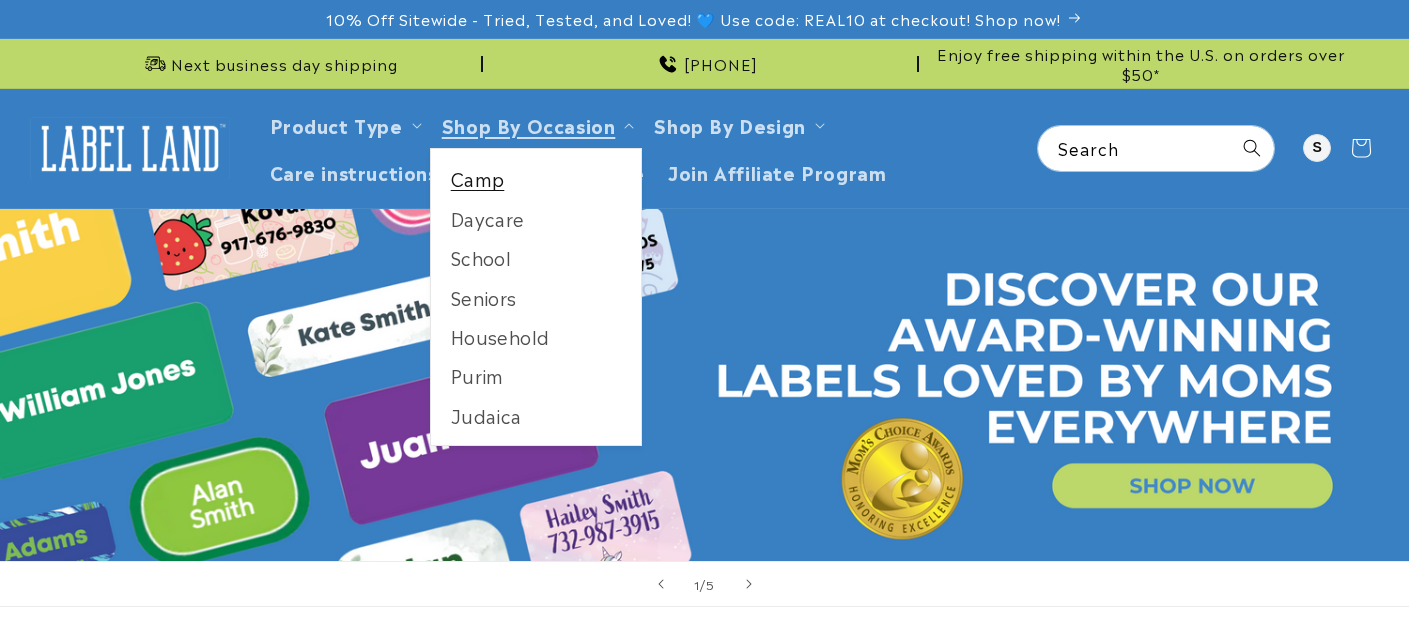 scroll, scrollTop: 0, scrollLeft: 0, axis: both 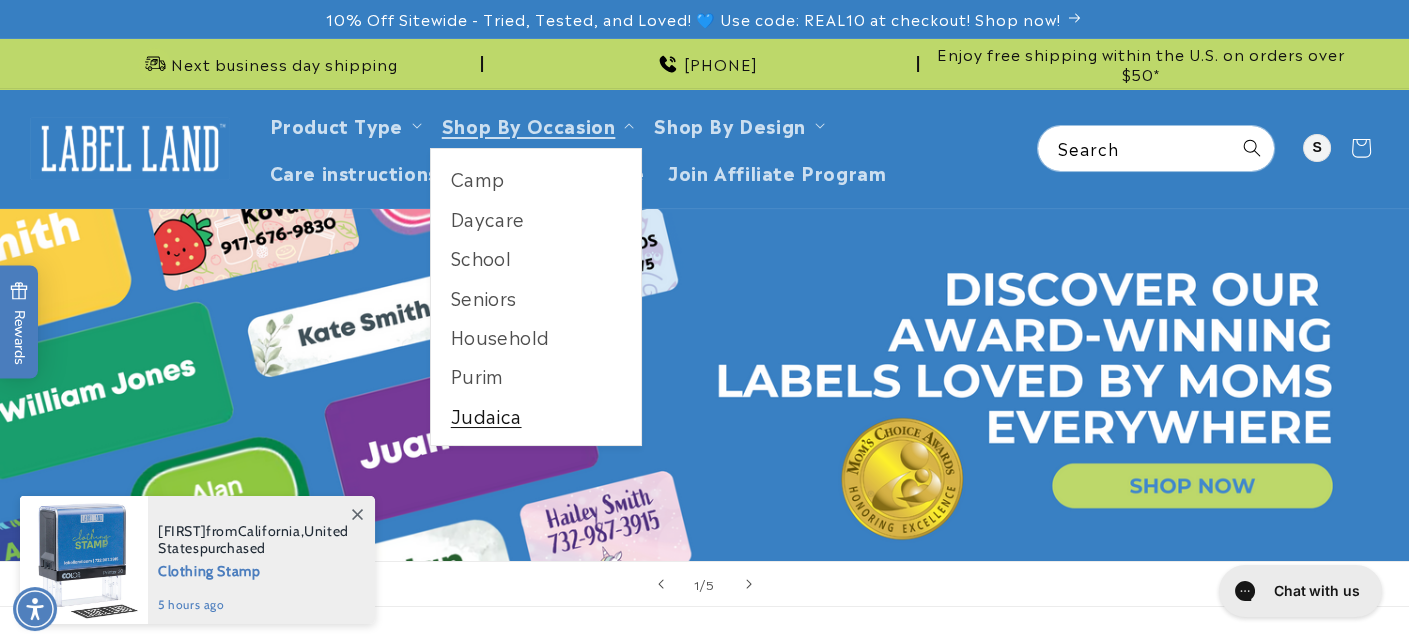 click on "Judaica" at bounding box center (536, 415) 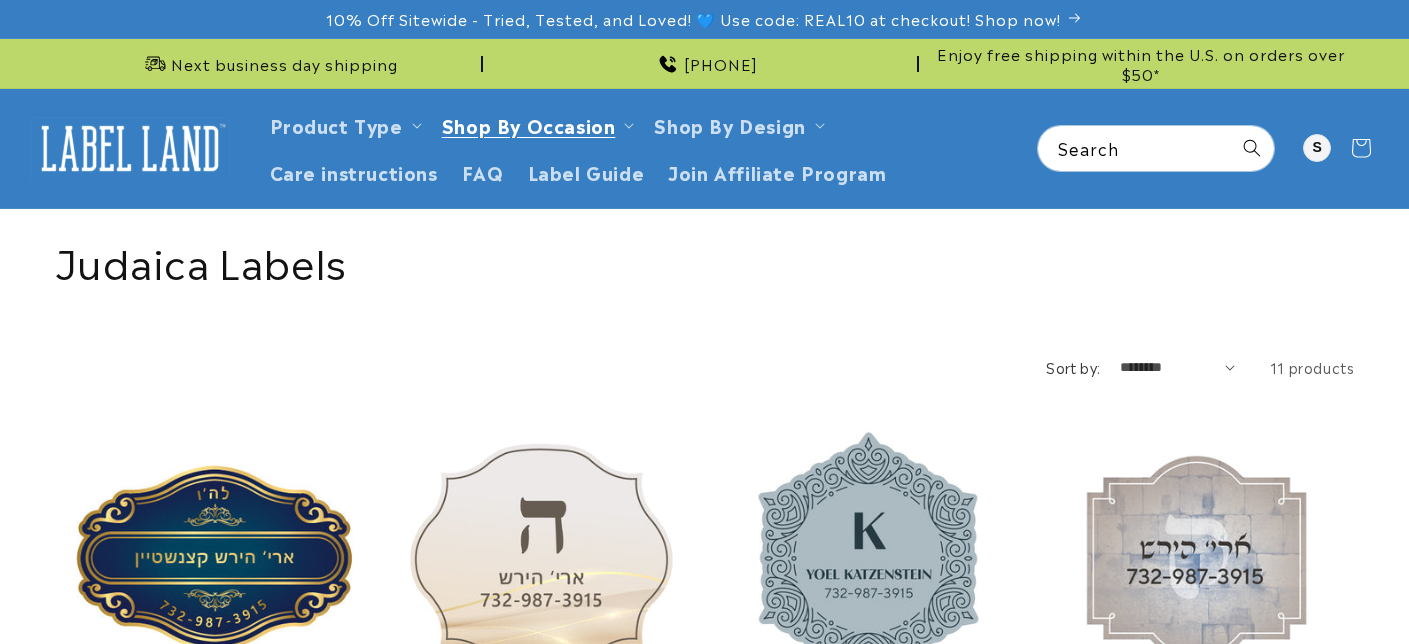 scroll, scrollTop: 0, scrollLeft: 0, axis: both 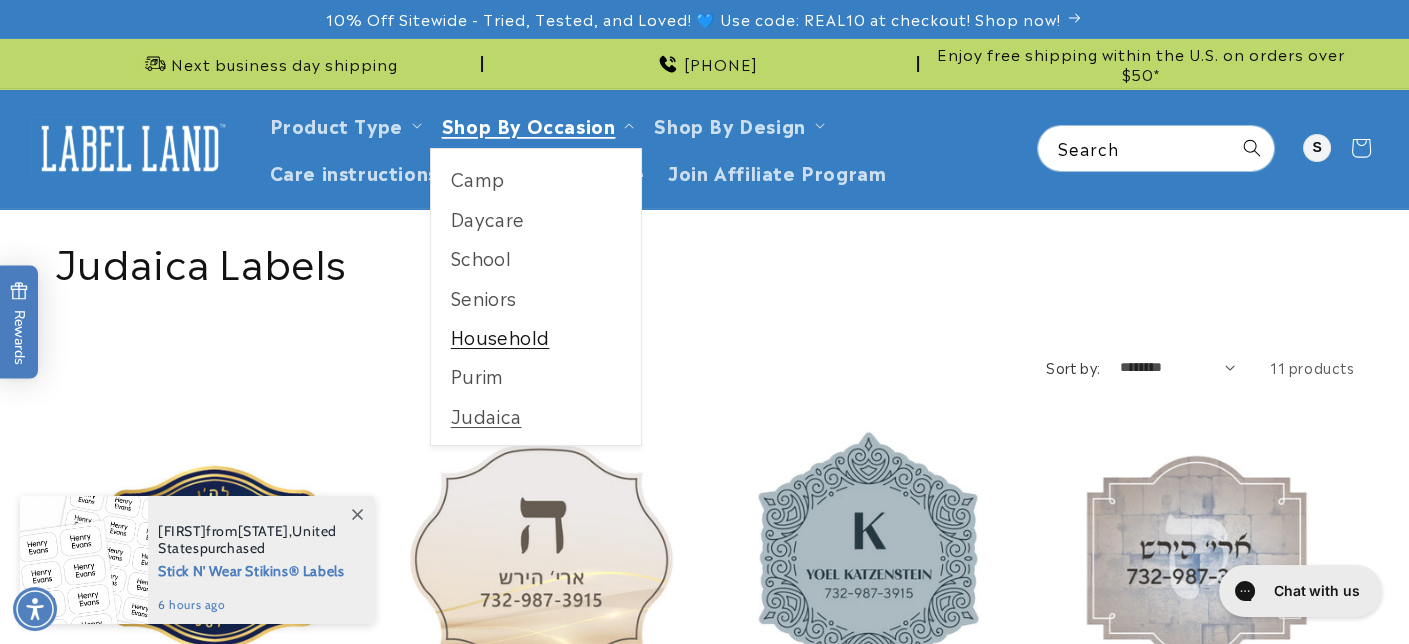 click on "Household" at bounding box center (536, 336) 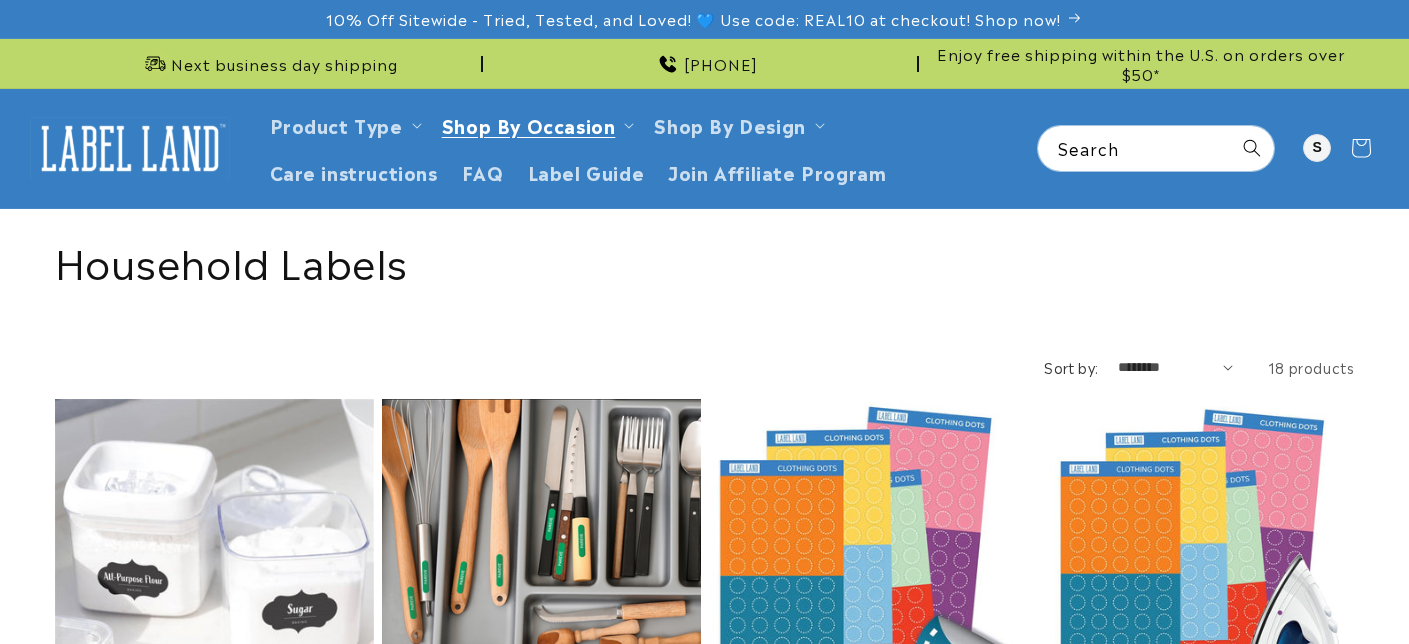 scroll, scrollTop: 0, scrollLeft: 0, axis: both 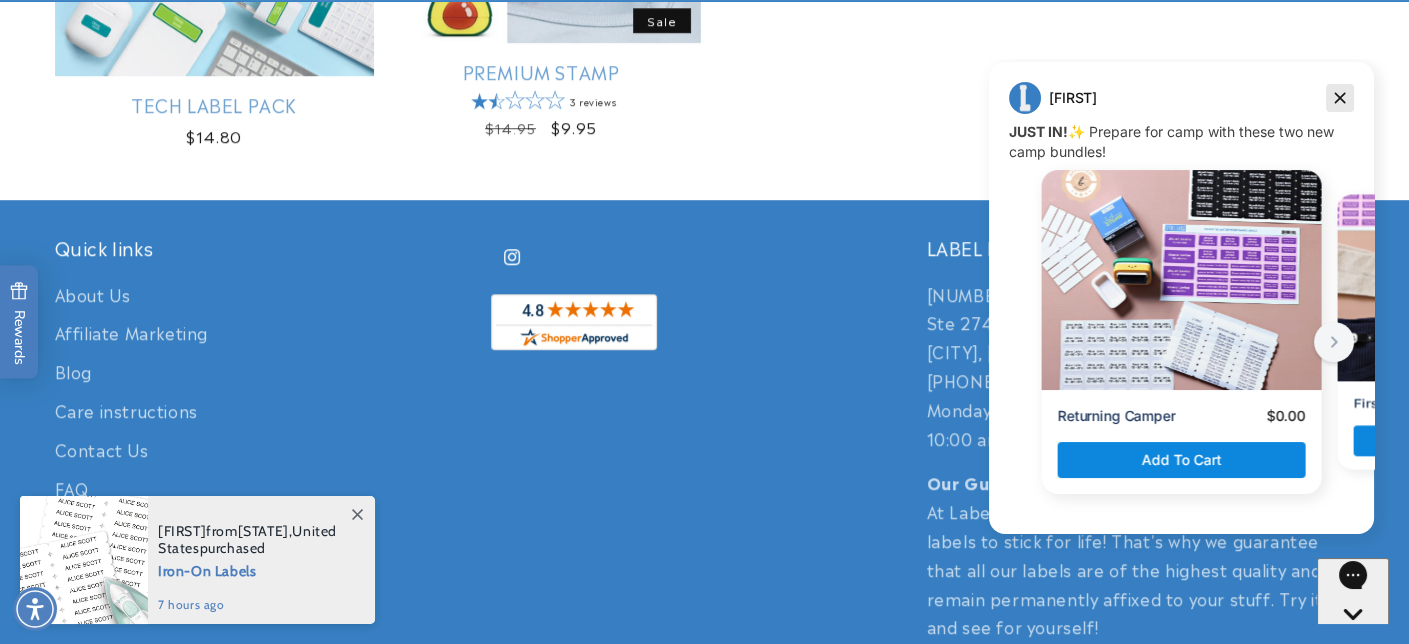 drag, startPoint x: 1337, startPoint y: 100, endPoint x: 2311, endPoint y: 160, distance: 975.8463 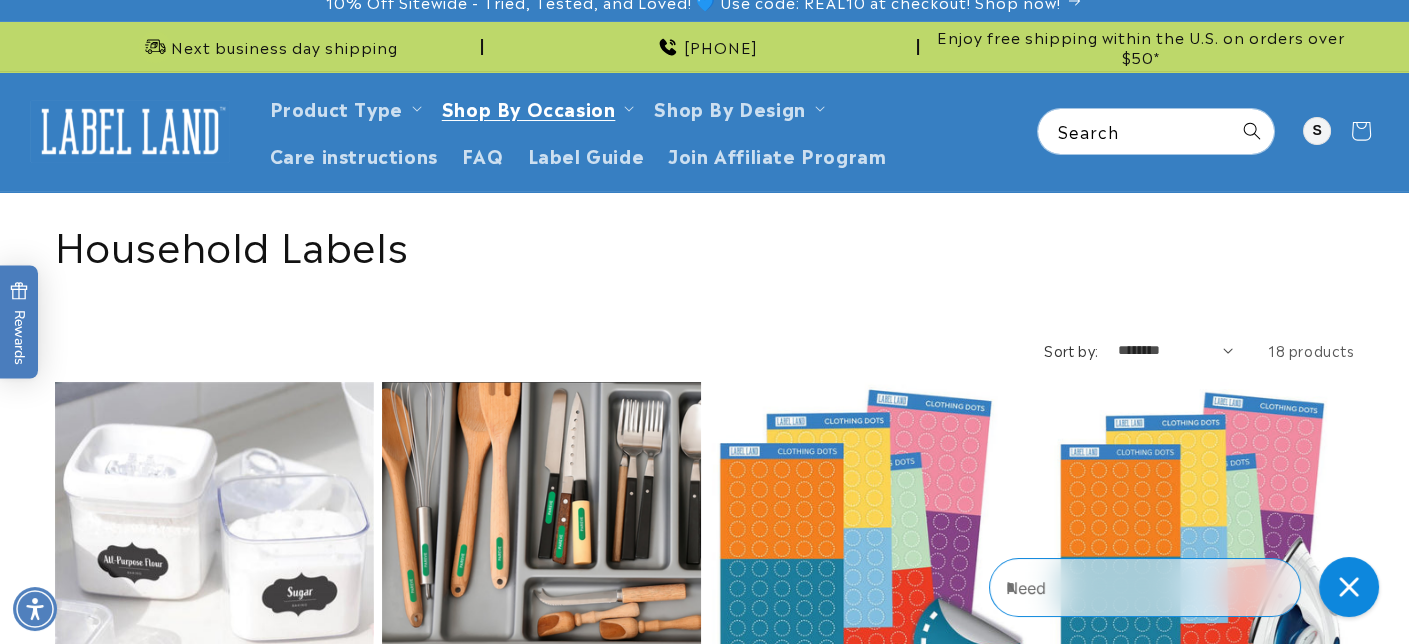 scroll, scrollTop: 0, scrollLeft: 0, axis: both 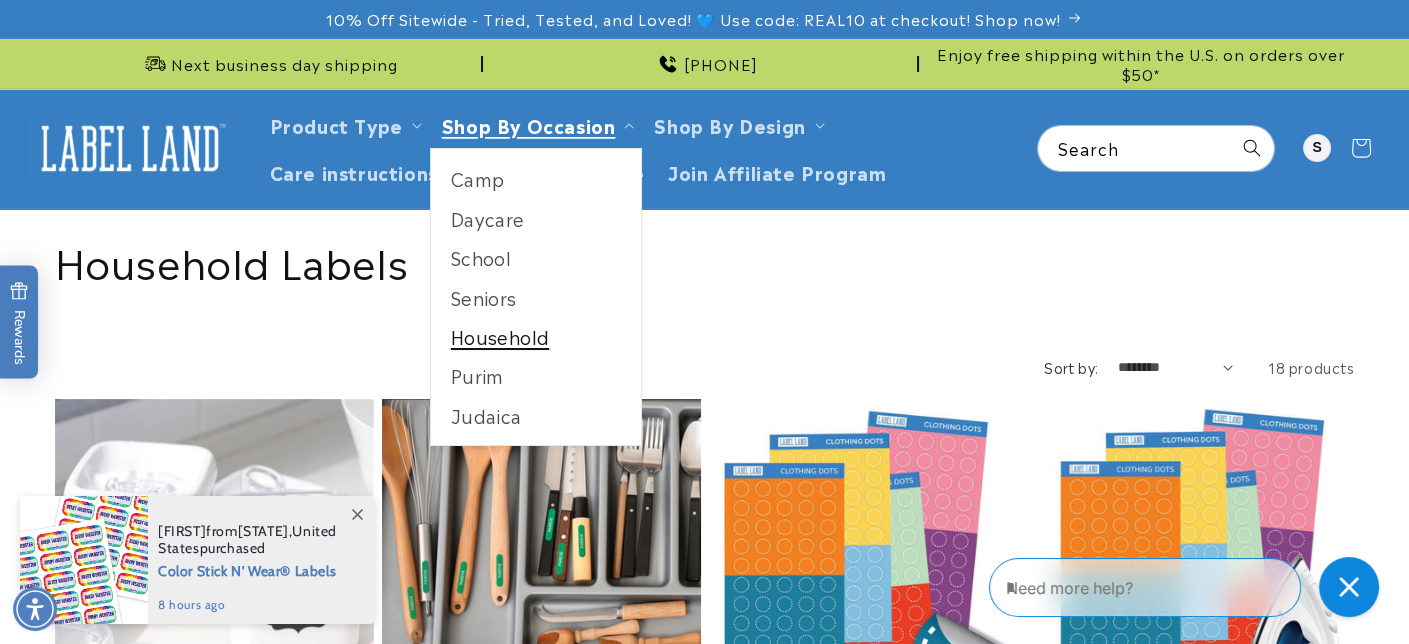 click on "Household" at bounding box center (536, 336) 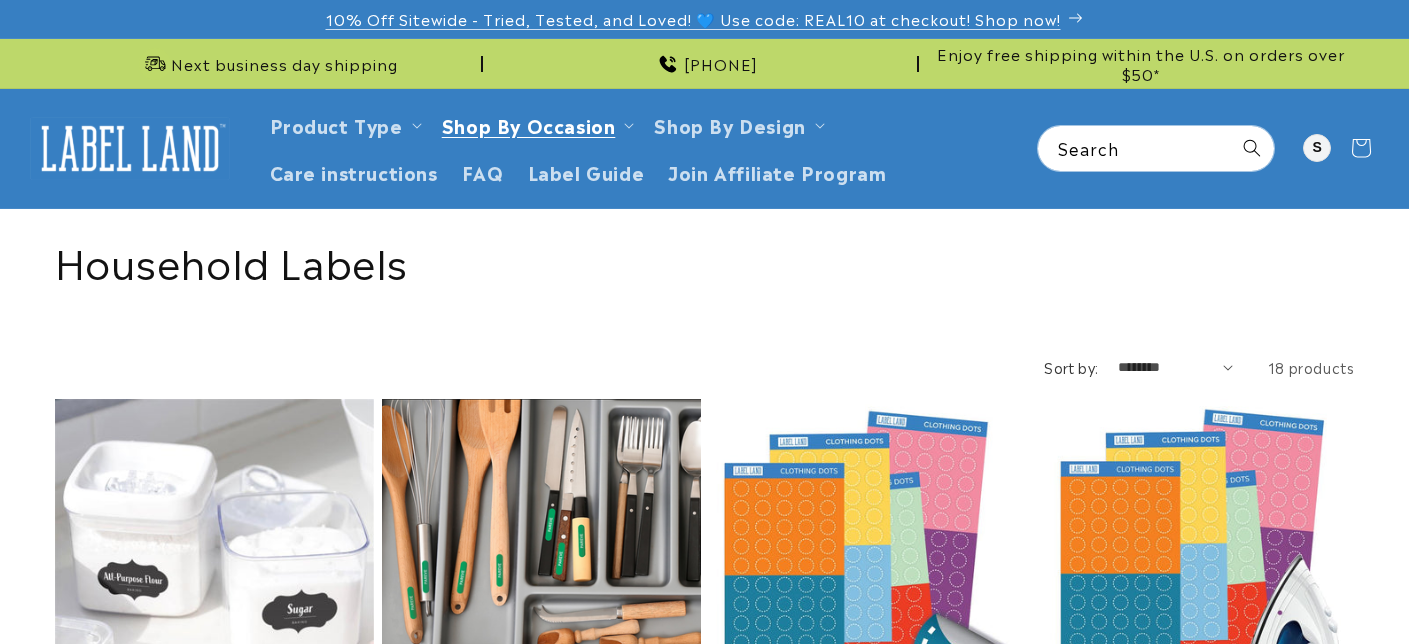 scroll, scrollTop: 0, scrollLeft: 0, axis: both 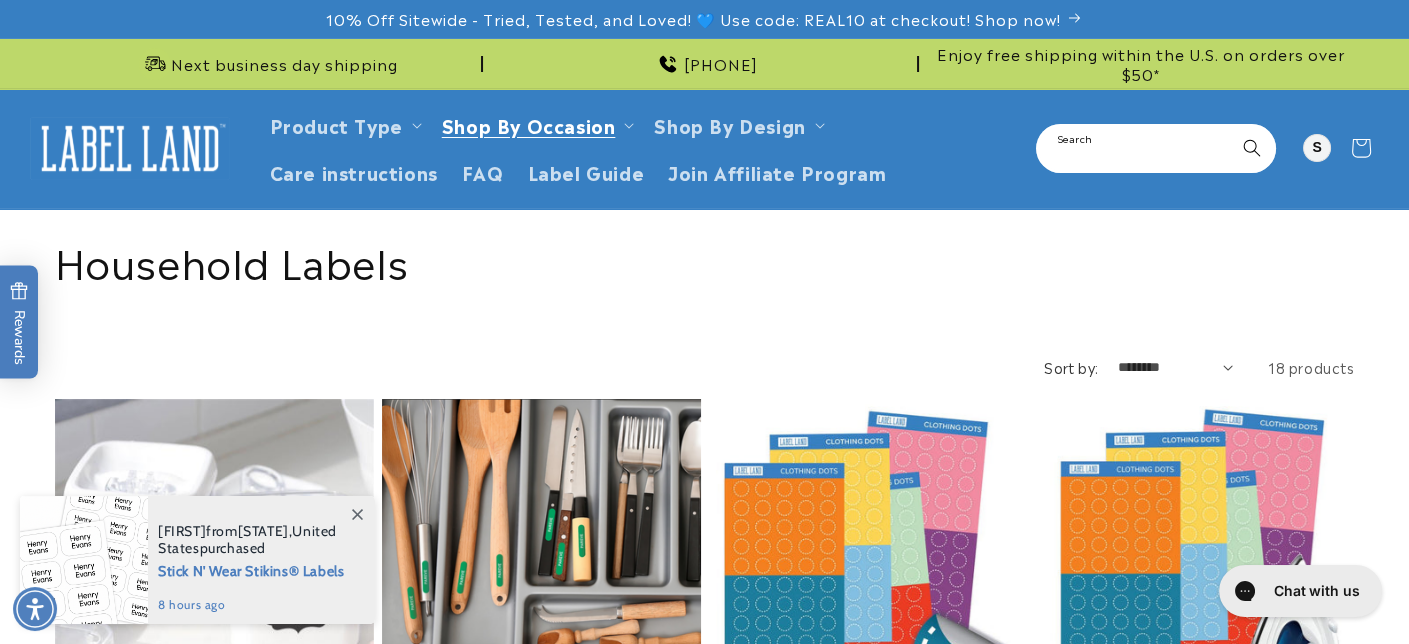 click on "Search" at bounding box center (1156, 148) 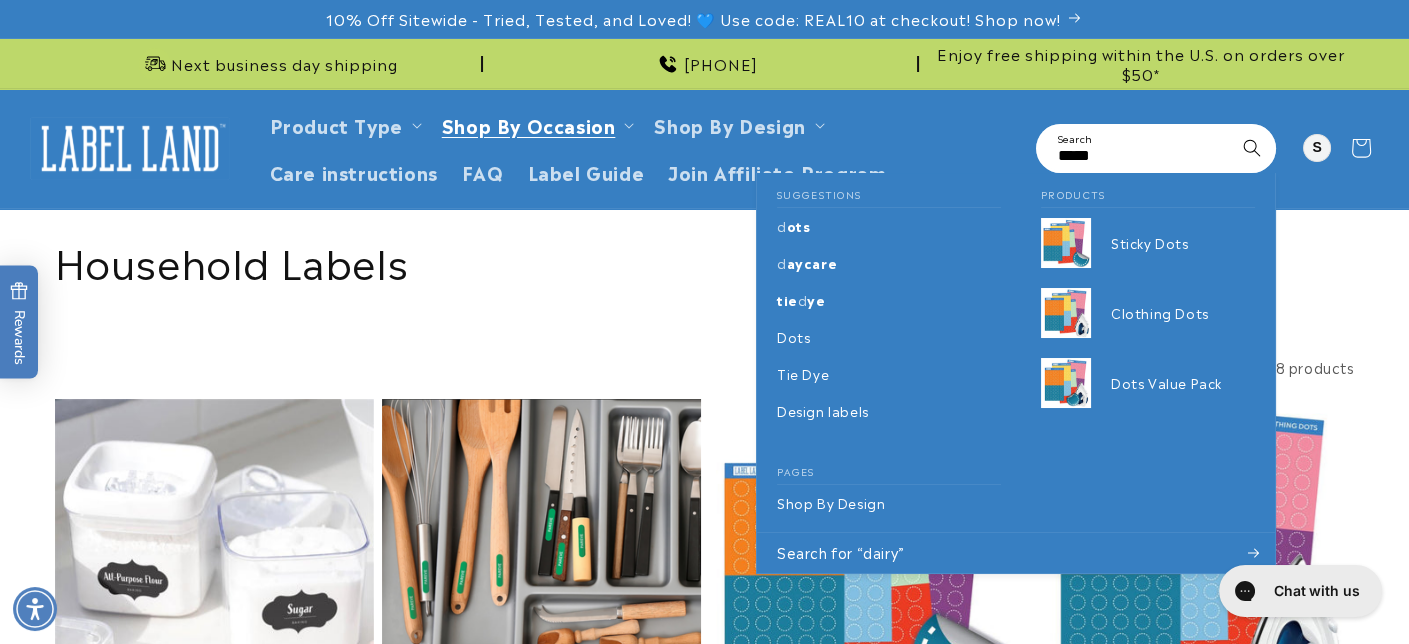 type on "*****" 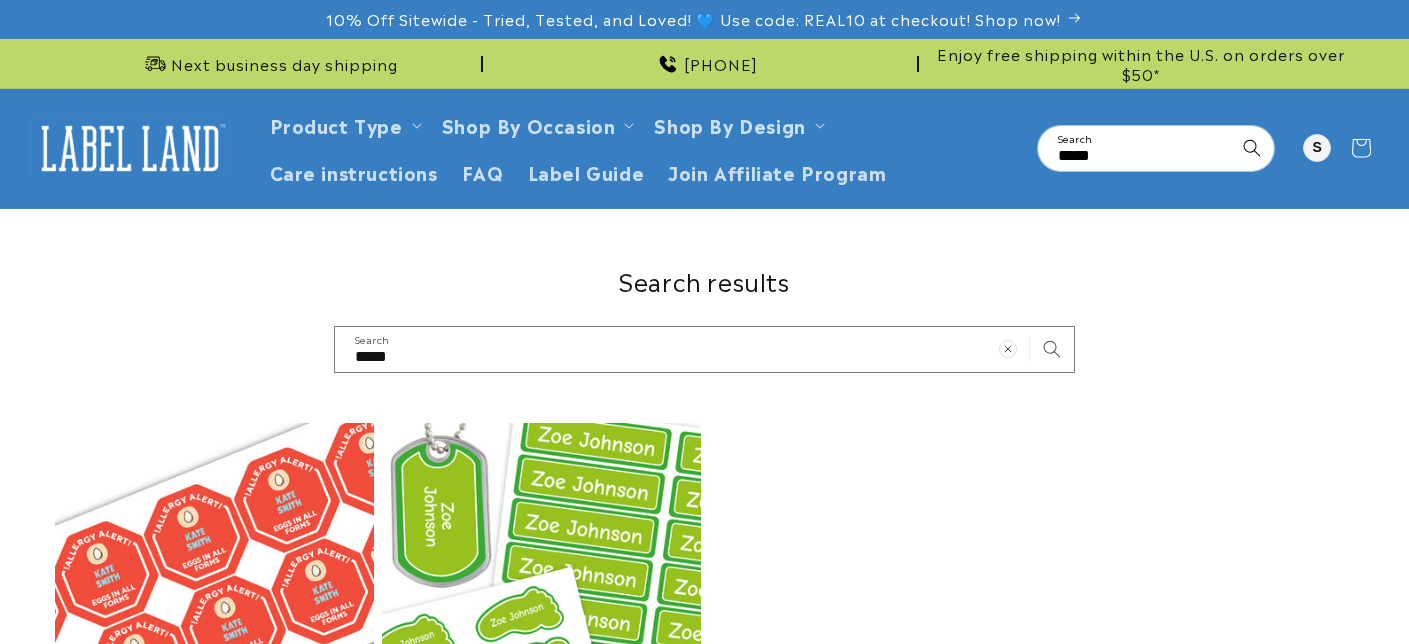 scroll, scrollTop: 0, scrollLeft: 0, axis: both 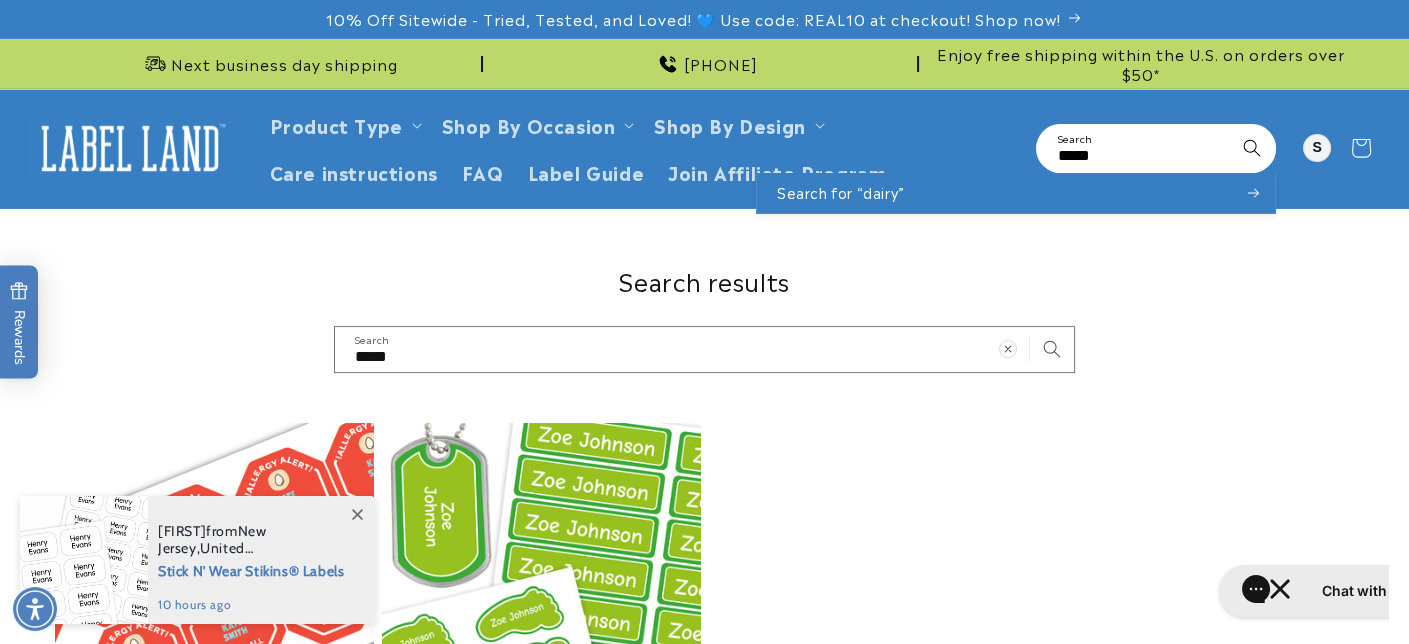 drag, startPoint x: 1122, startPoint y: 153, endPoint x: 1045, endPoint y: 153, distance: 77 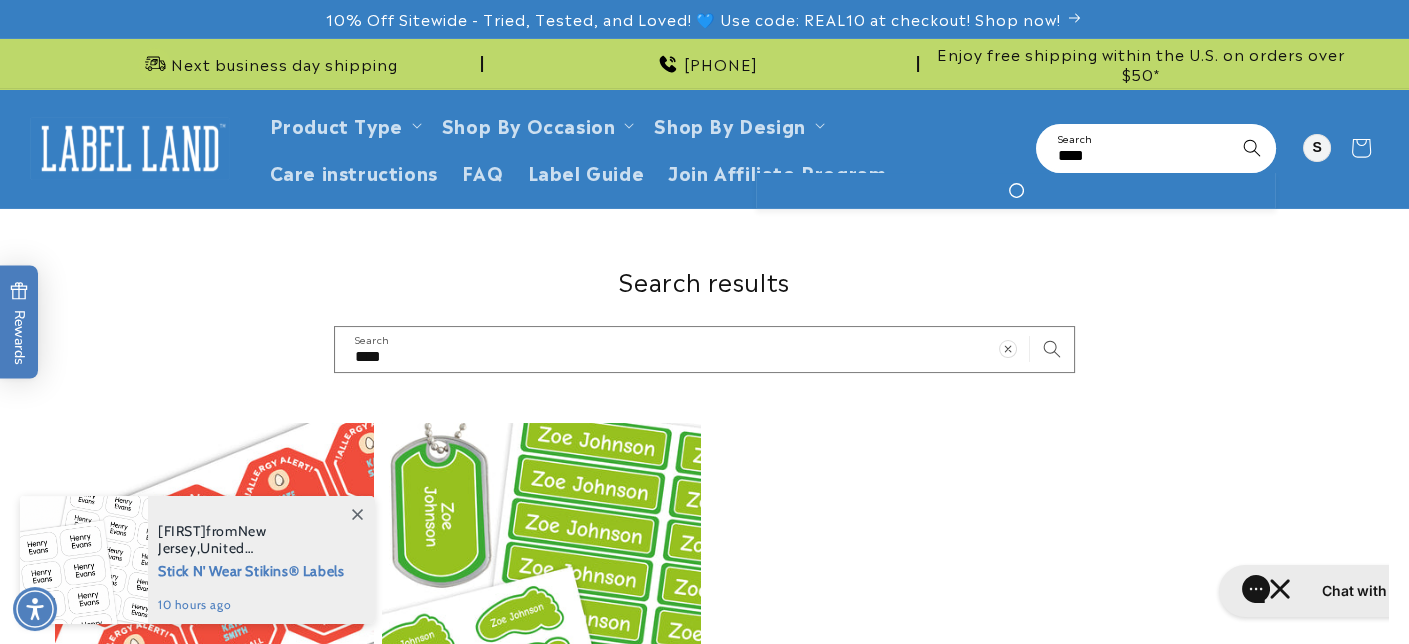 type on "***" 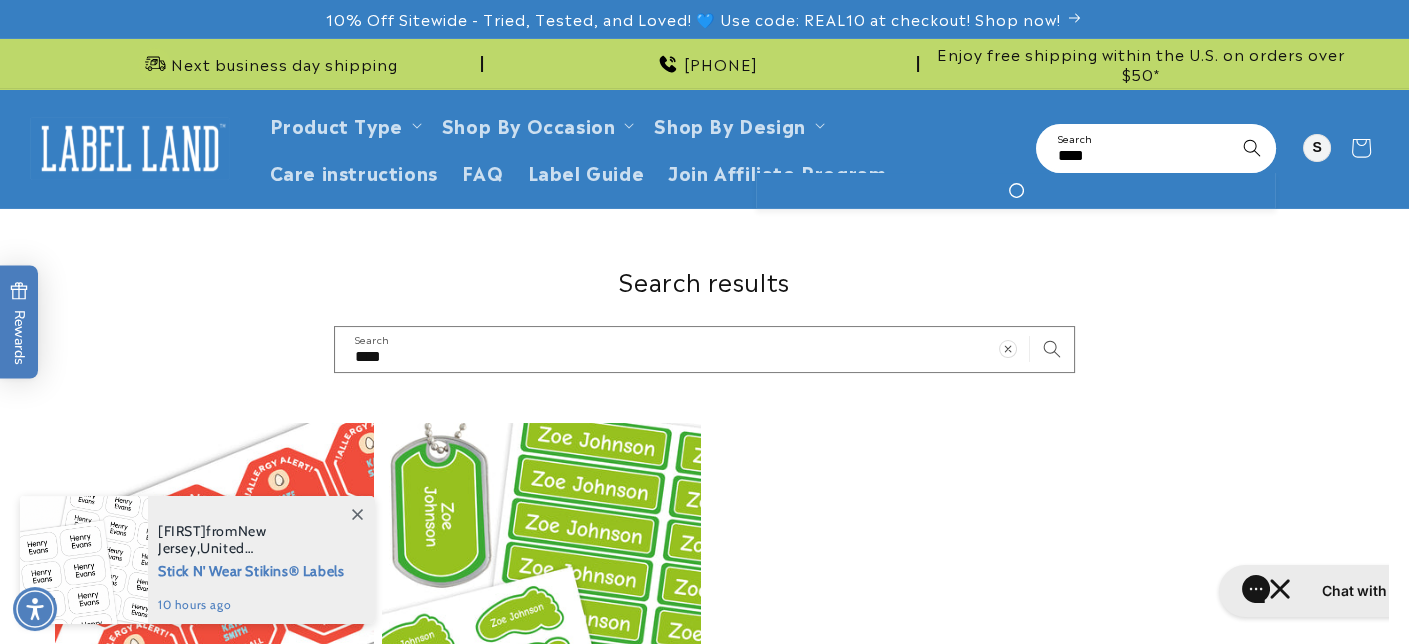 type on "***" 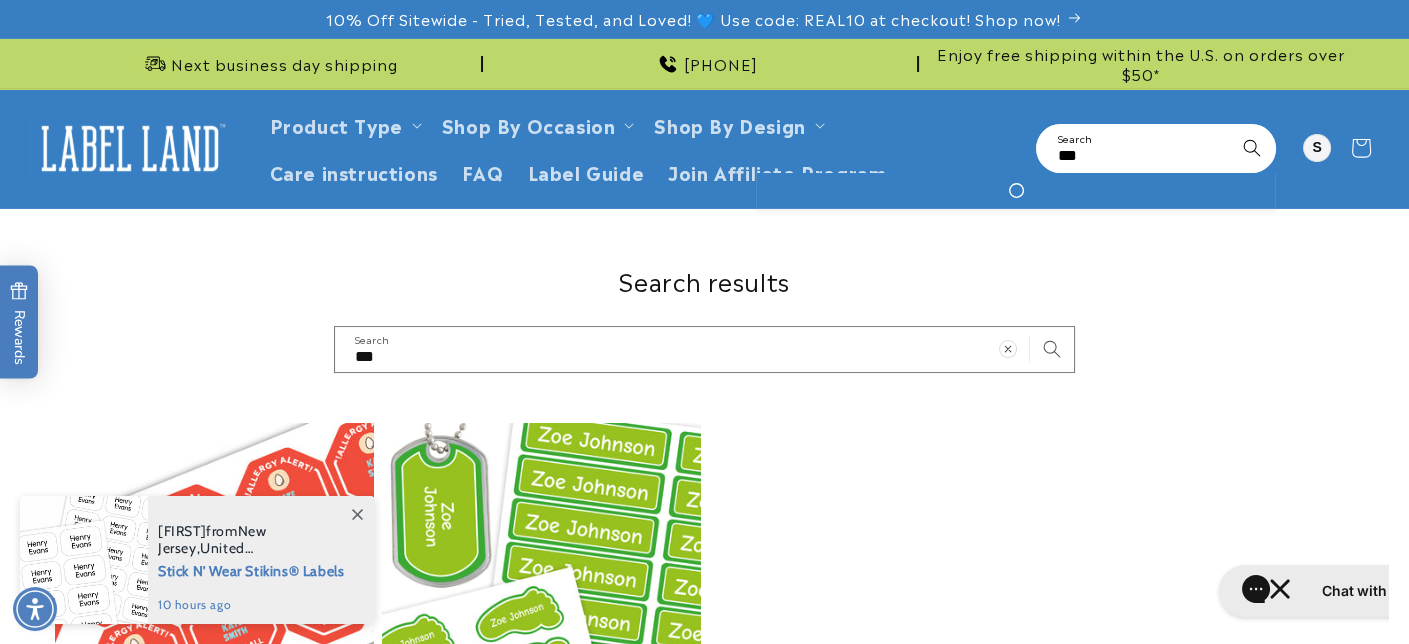 type on "**" 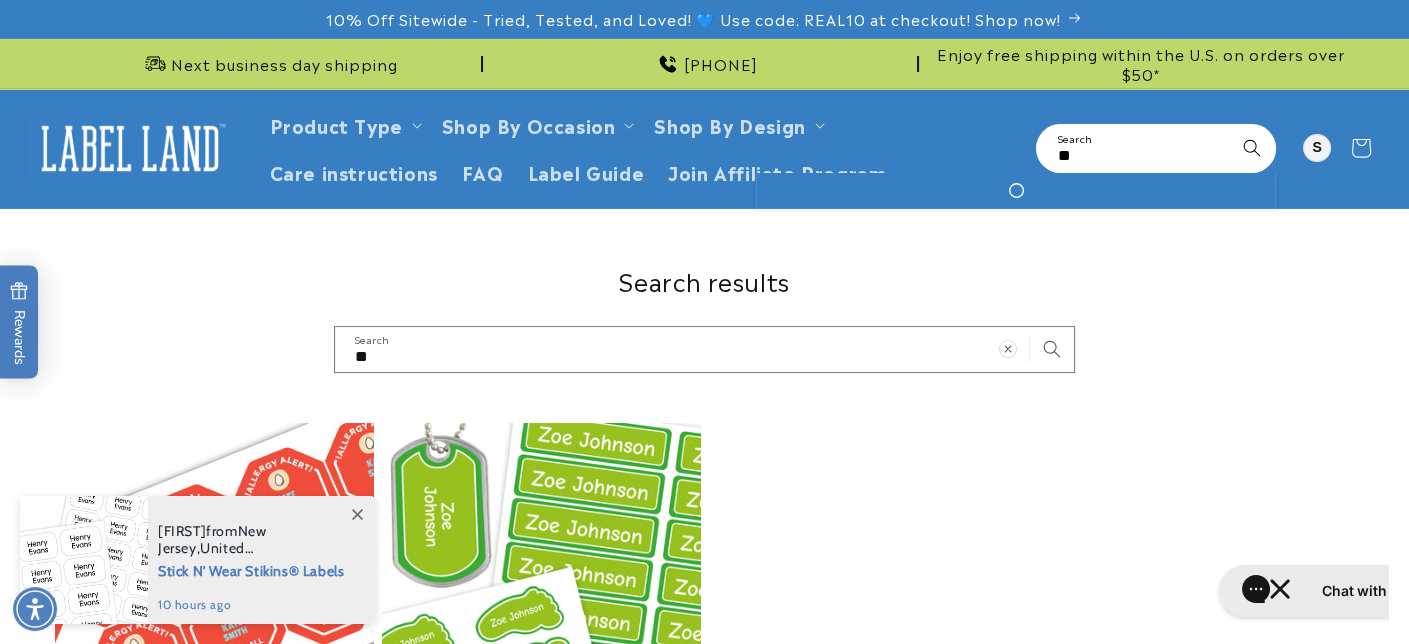 type on "*" 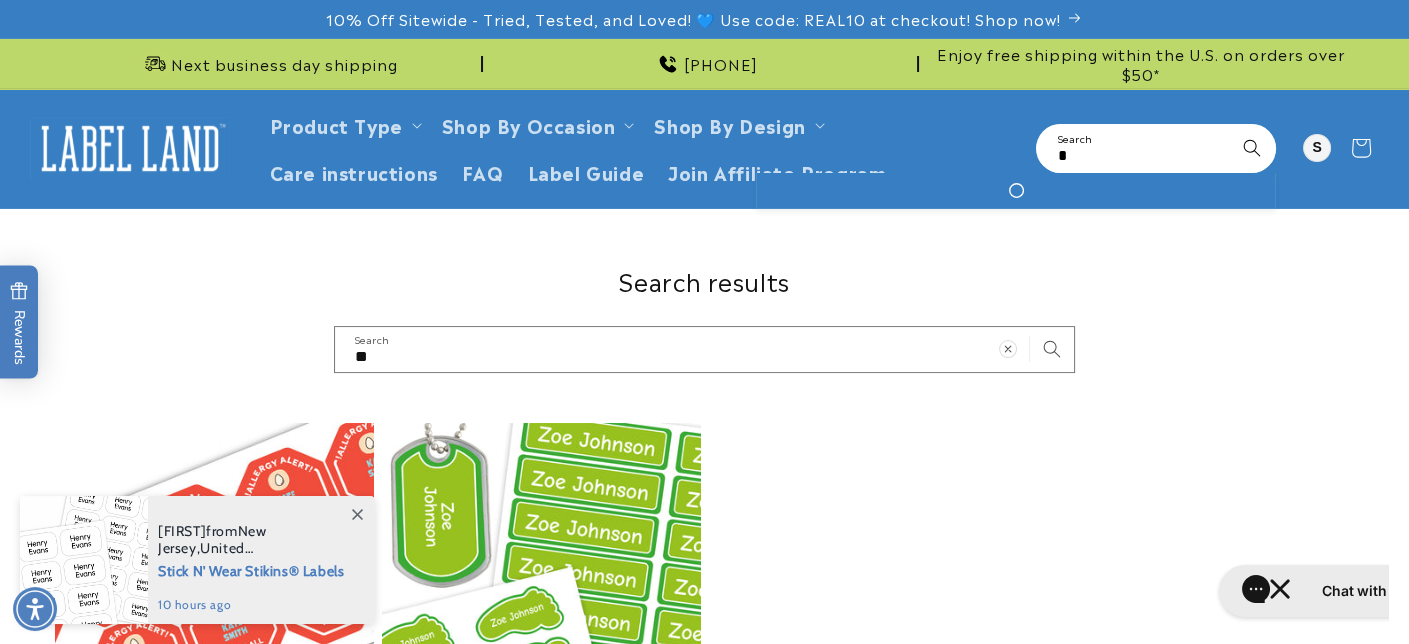 type on "*" 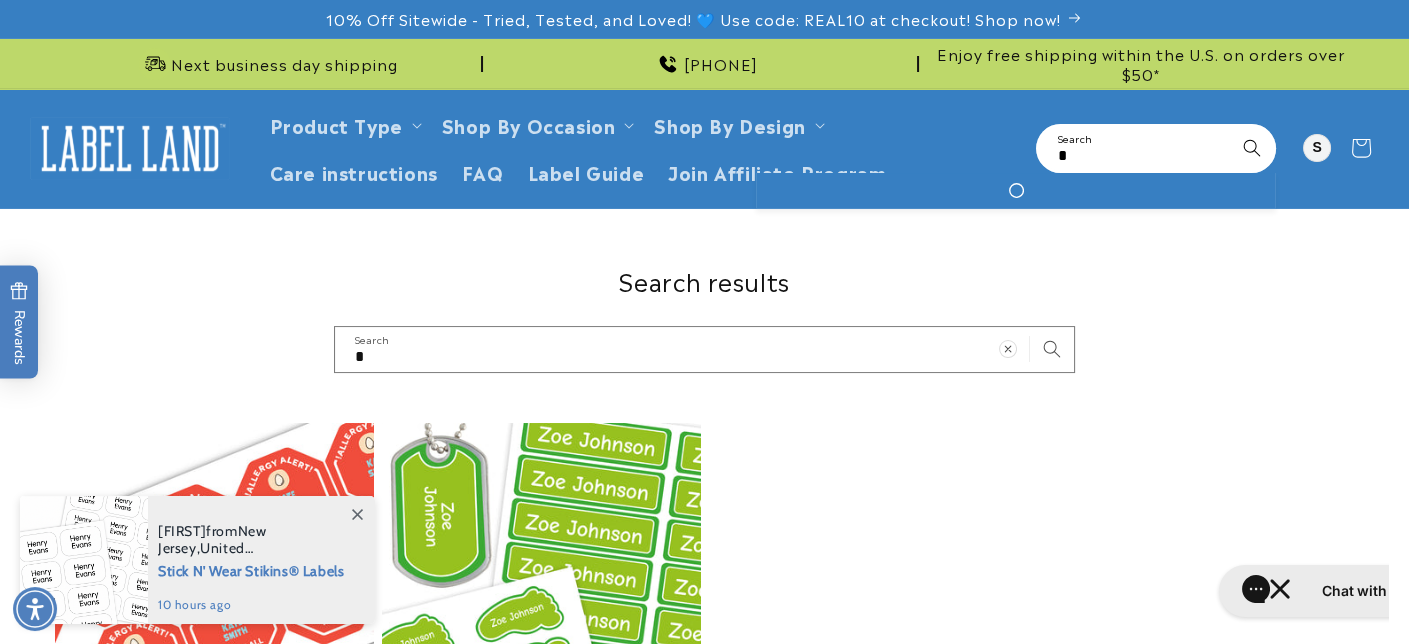 type 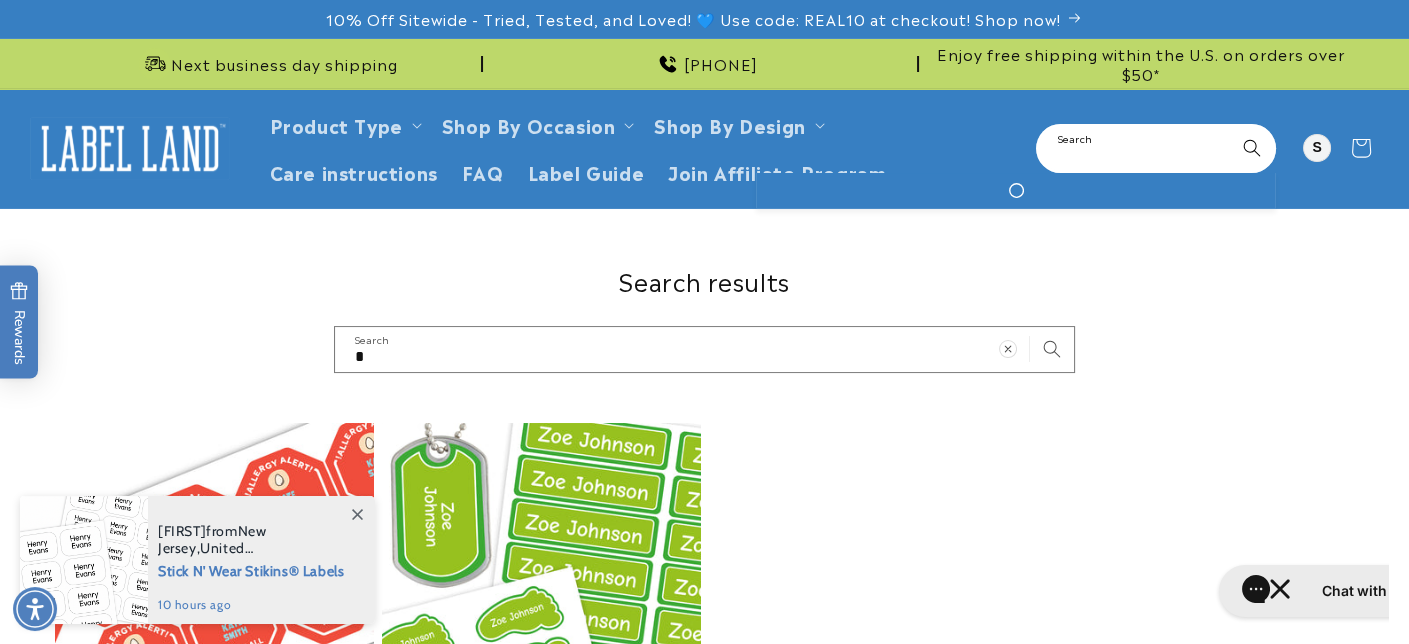type 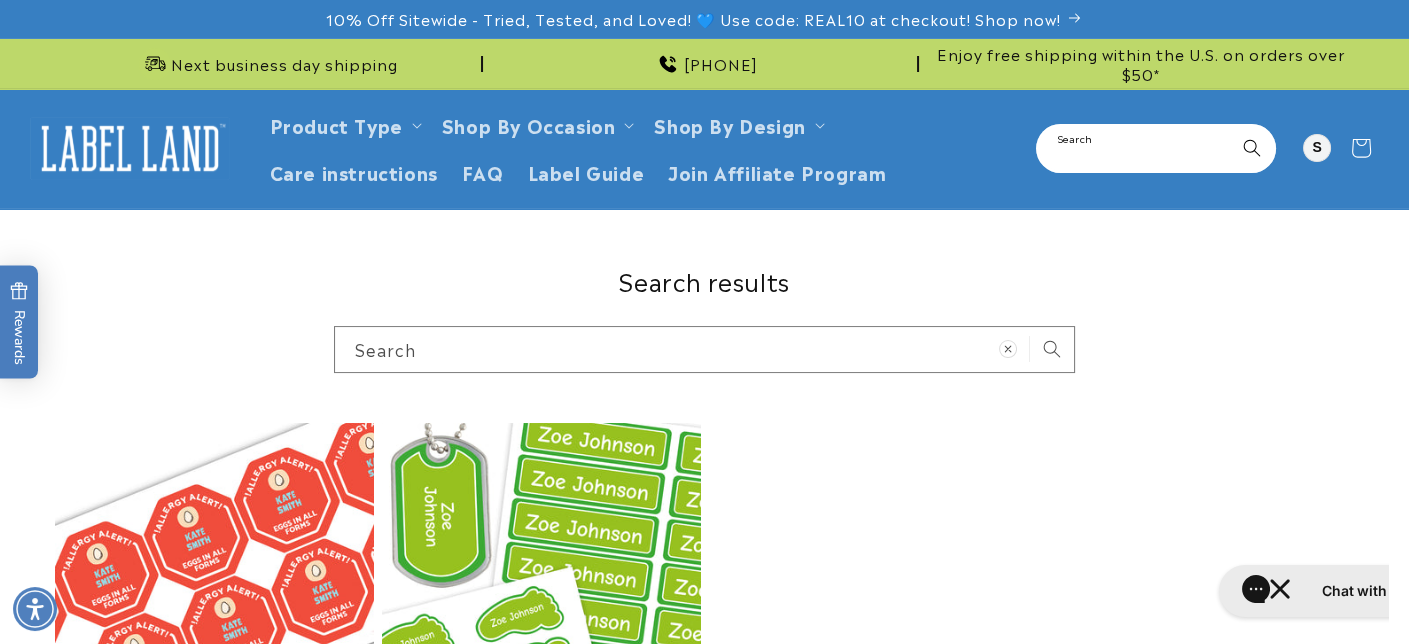 type on "*" 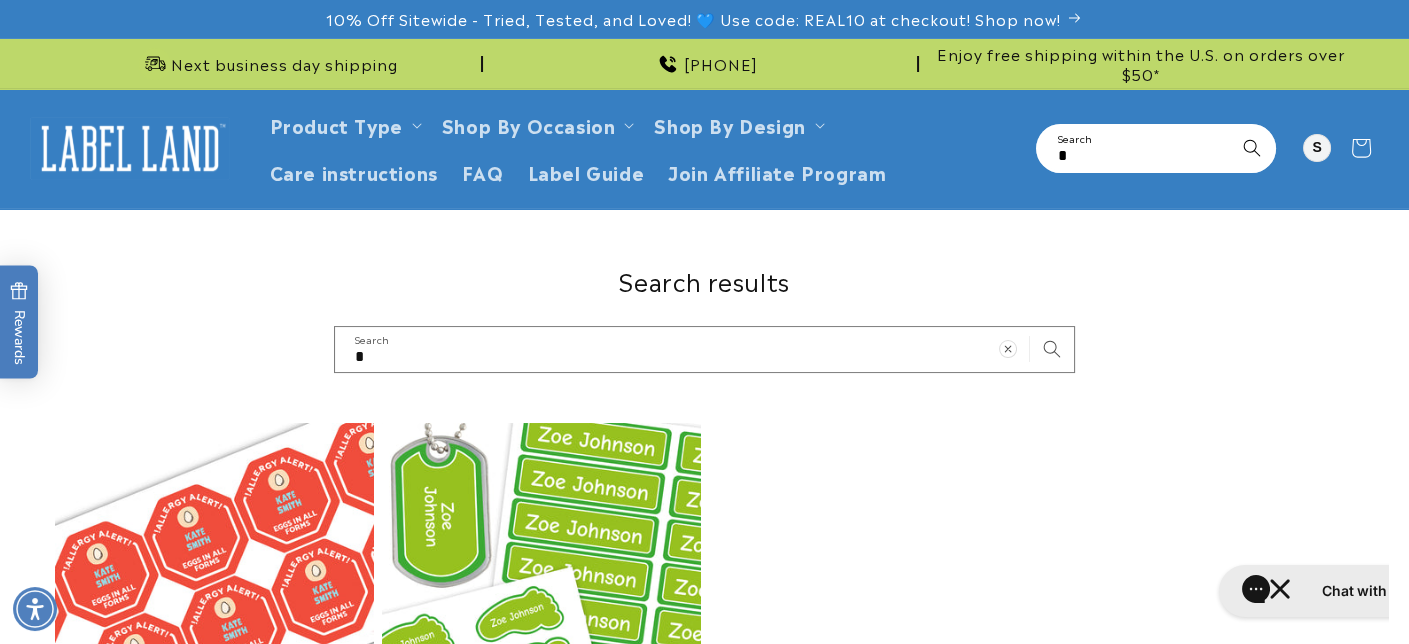 type on "**" 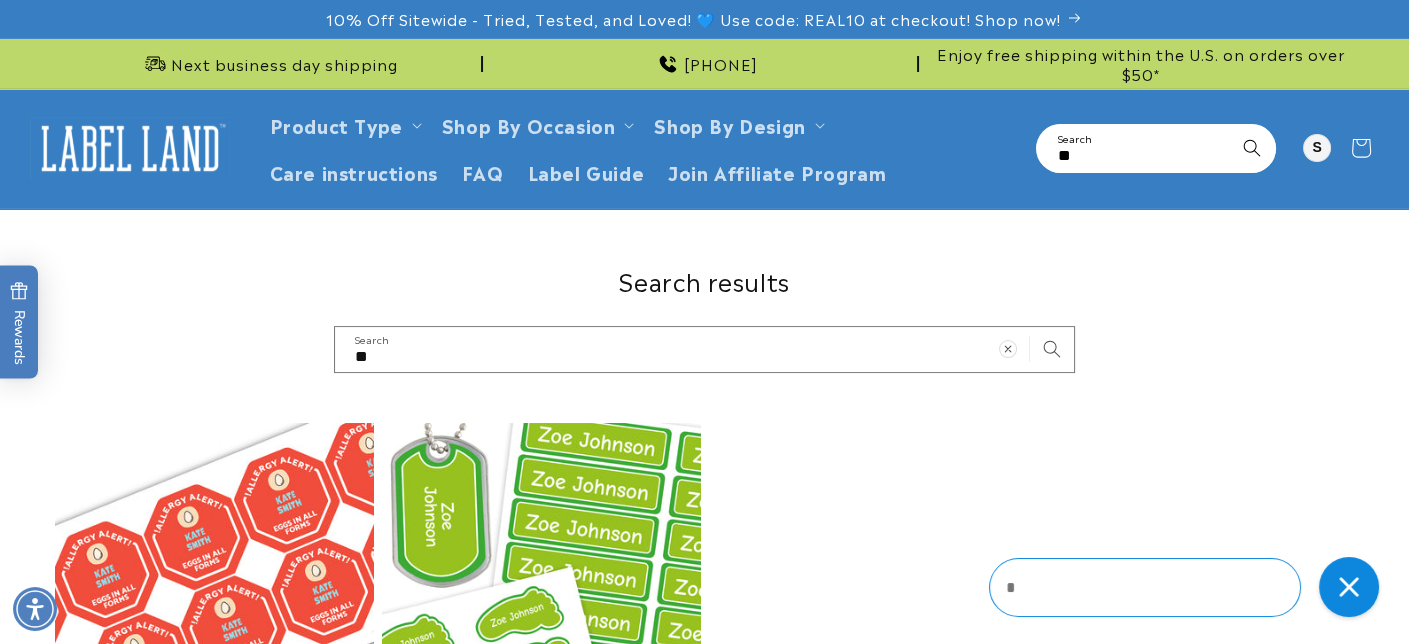 type on "***" 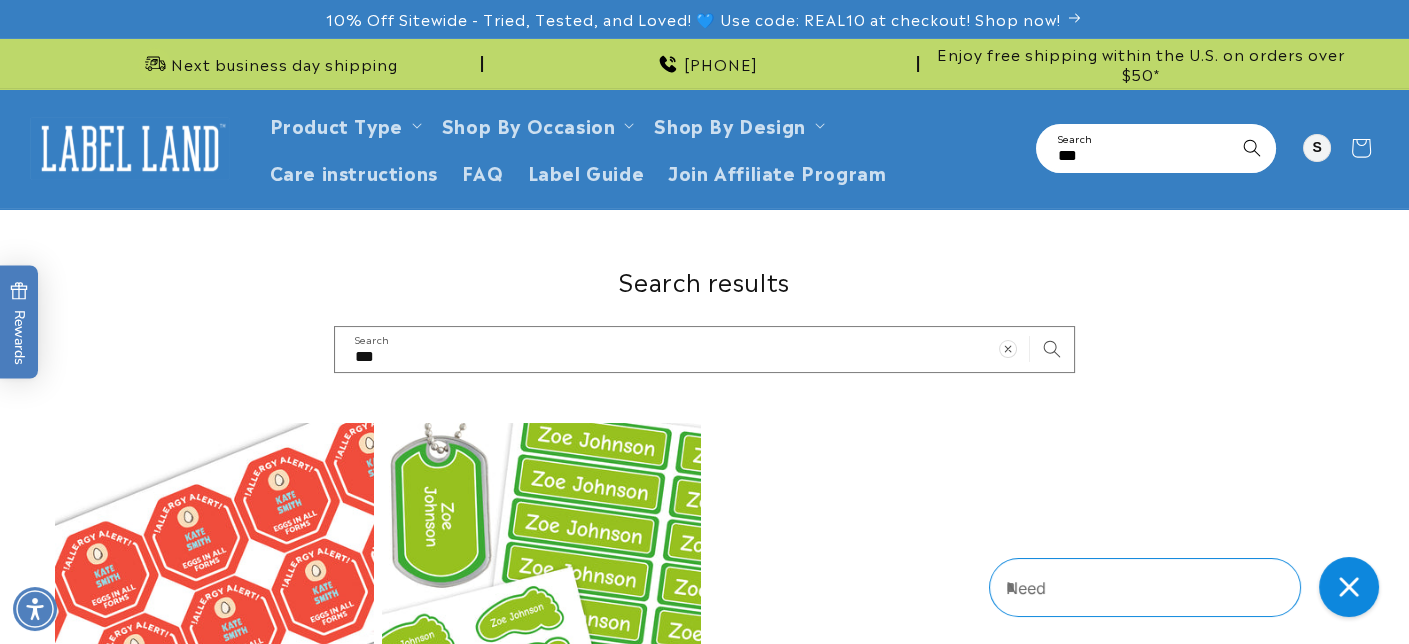 type on "****" 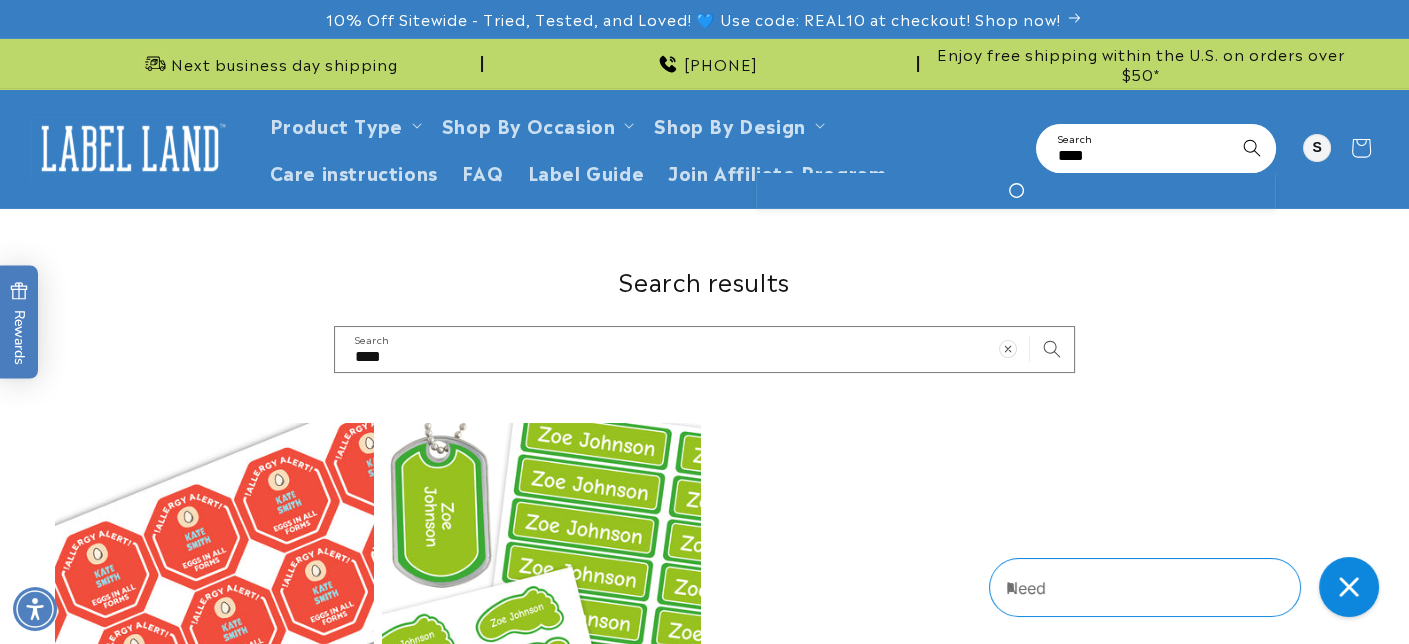 type on "*****" 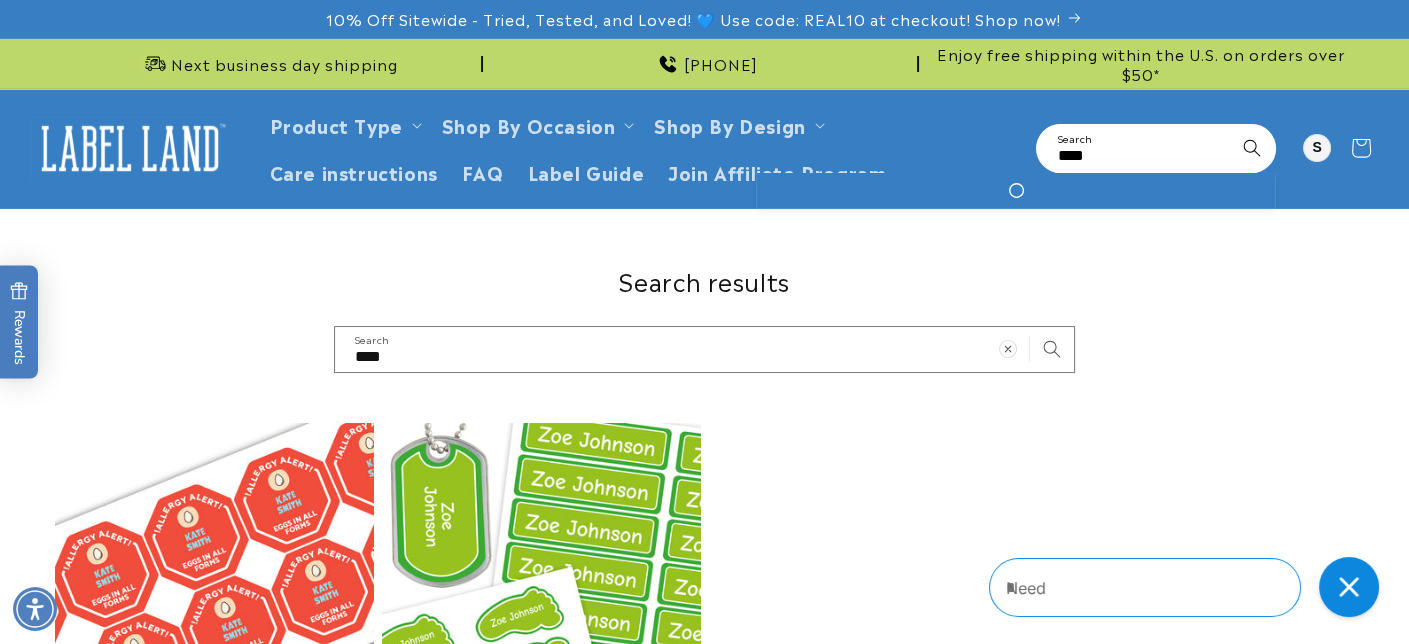 type on "*****" 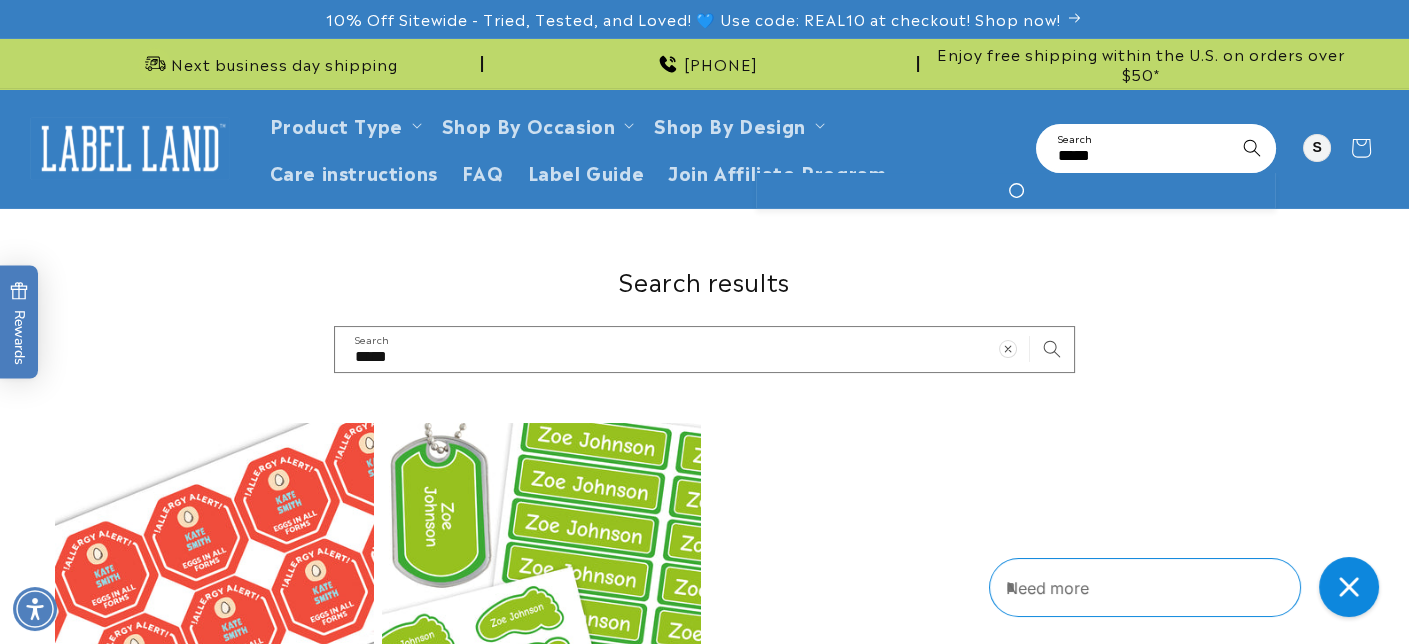 type on "******" 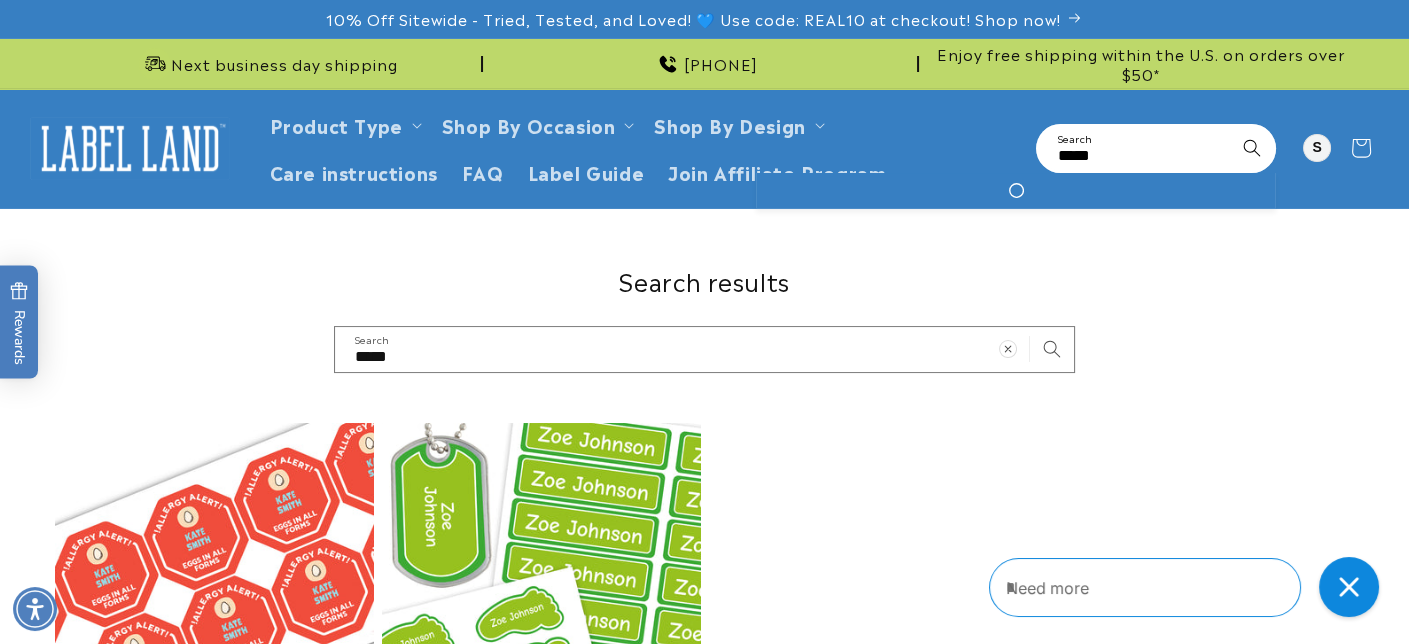 type on "******" 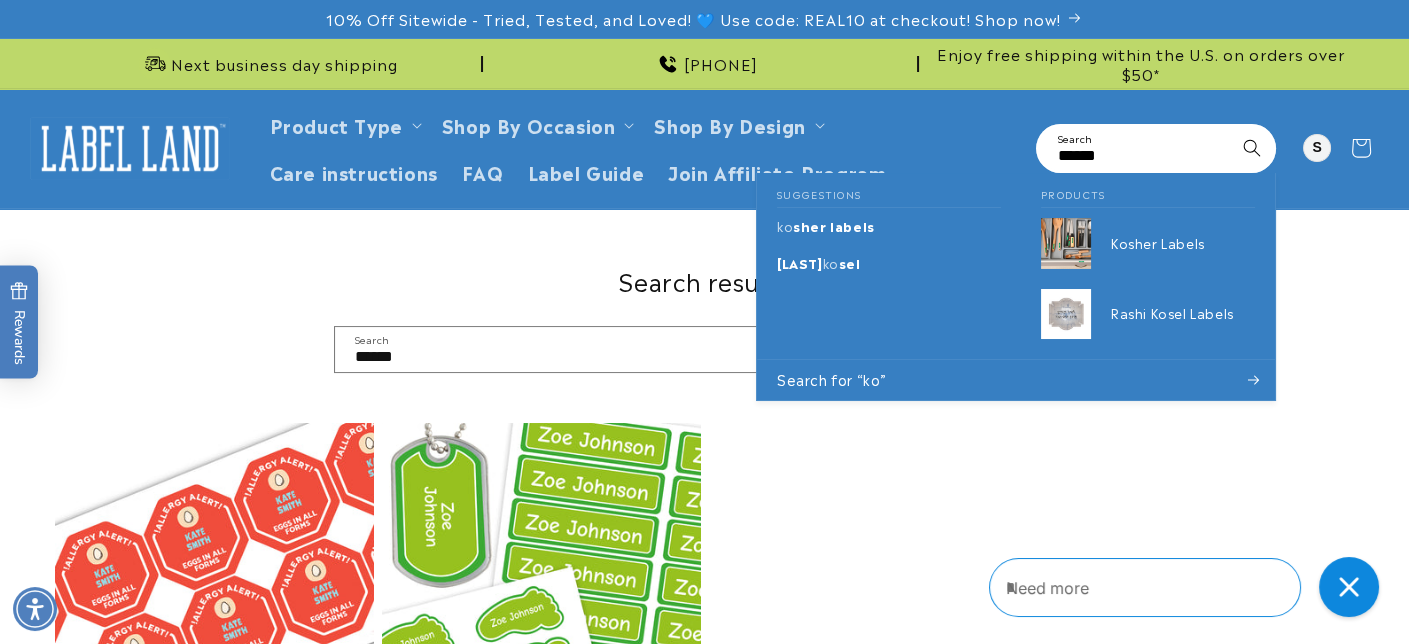type on "******" 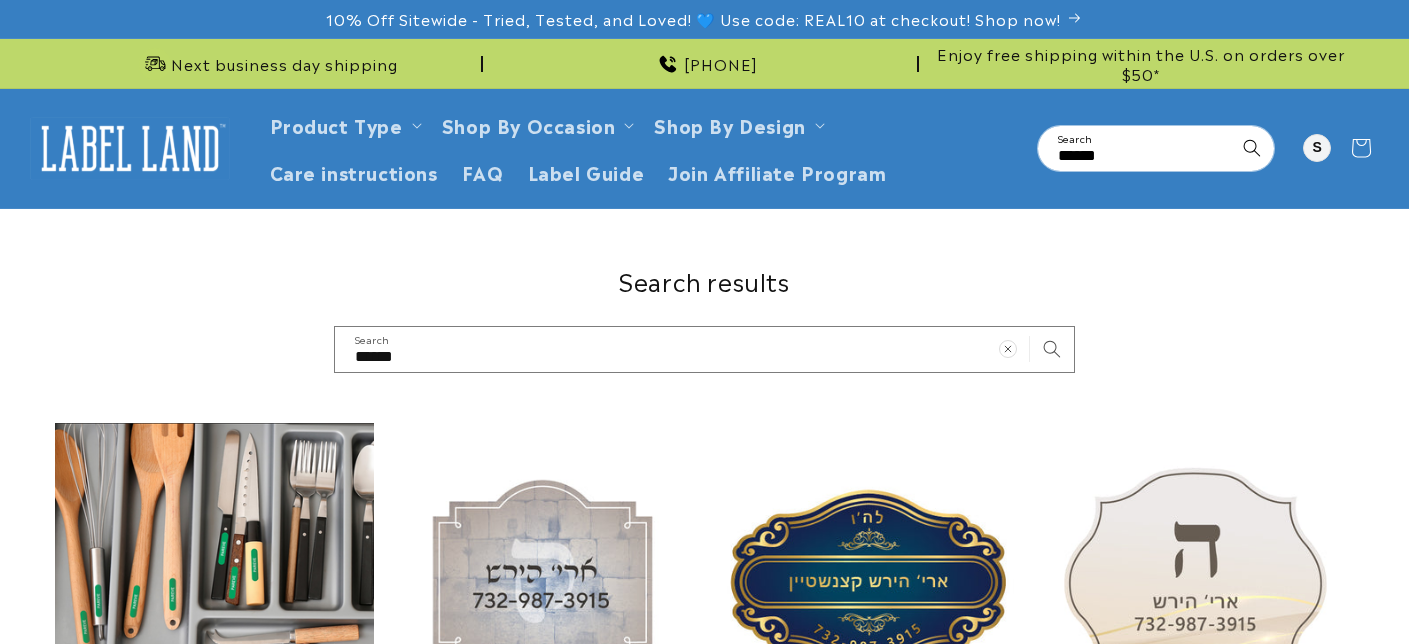 scroll, scrollTop: 0, scrollLeft: 0, axis: both 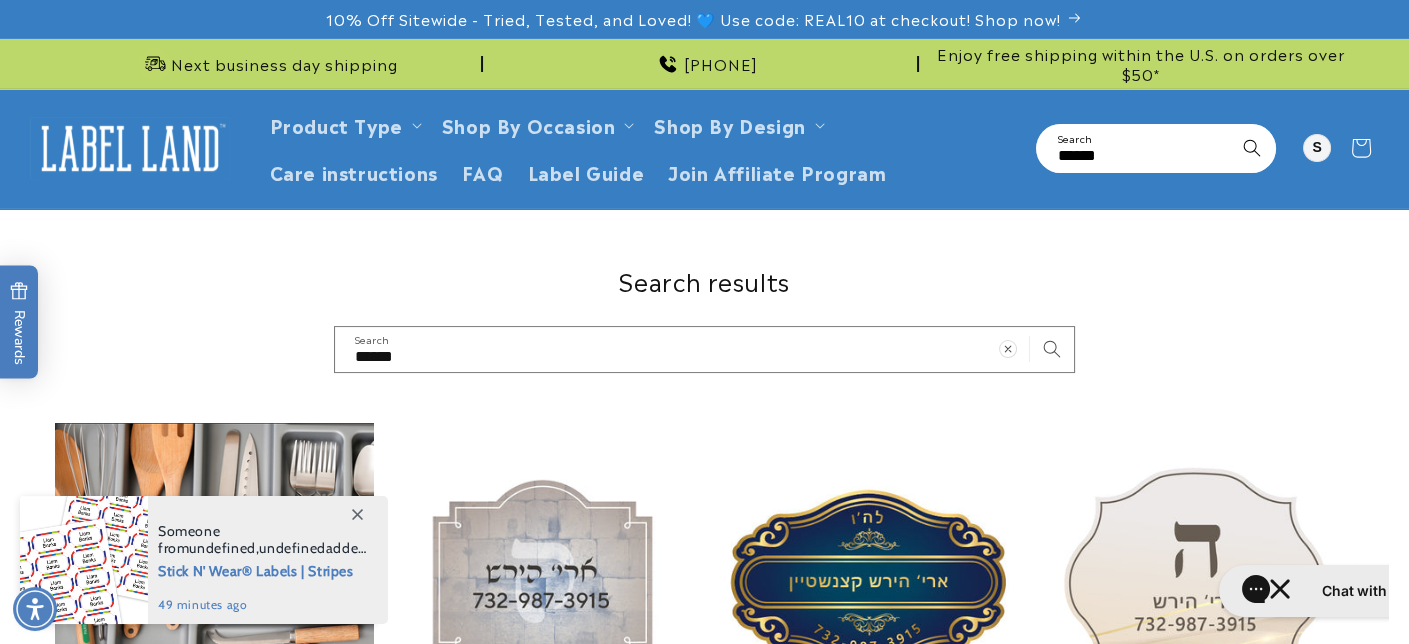 click on "******" at bounding box center [1156, 148] 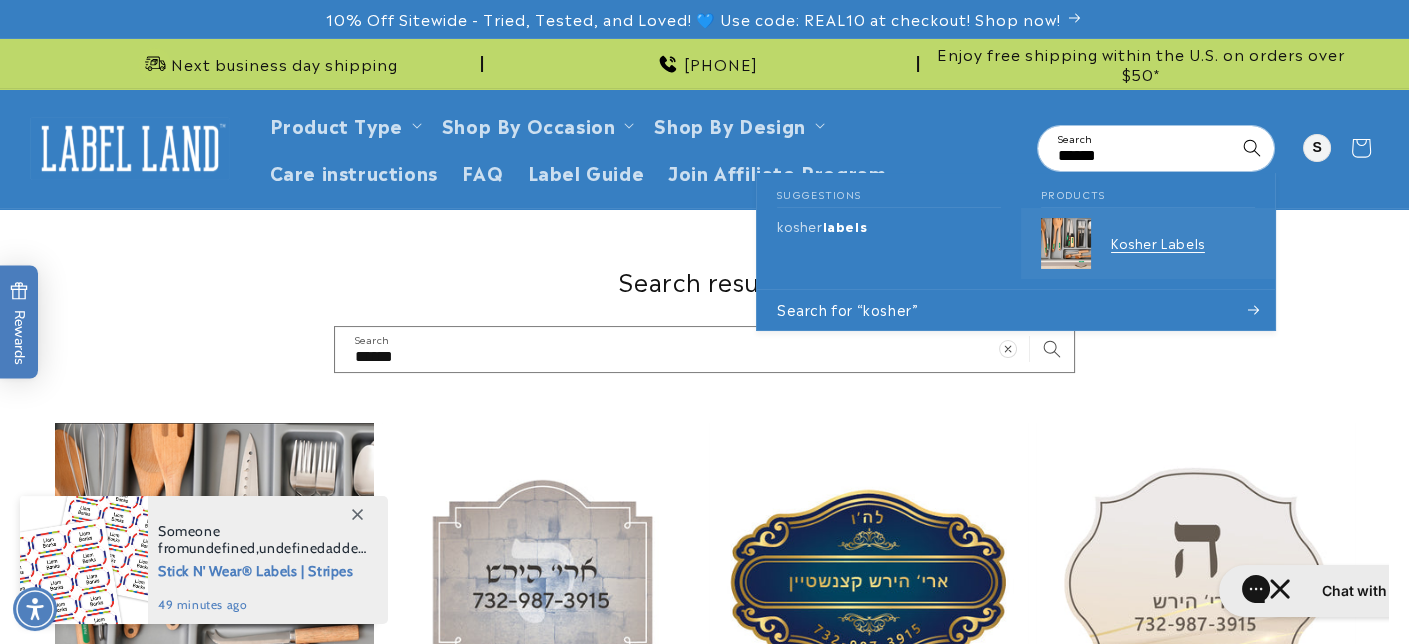 click on "Kosher Labels" at bounding box center (1183, 243) 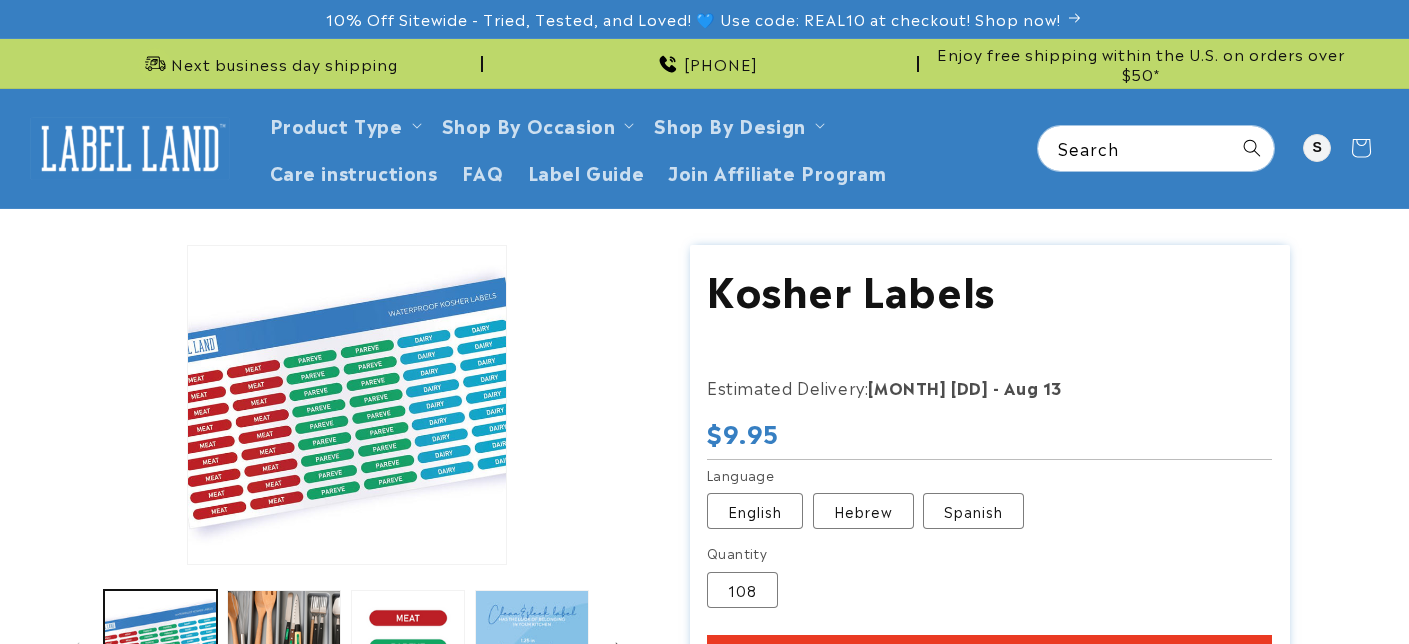 scroll, scrollTop: 0, scrollLeft: 0, axis: both 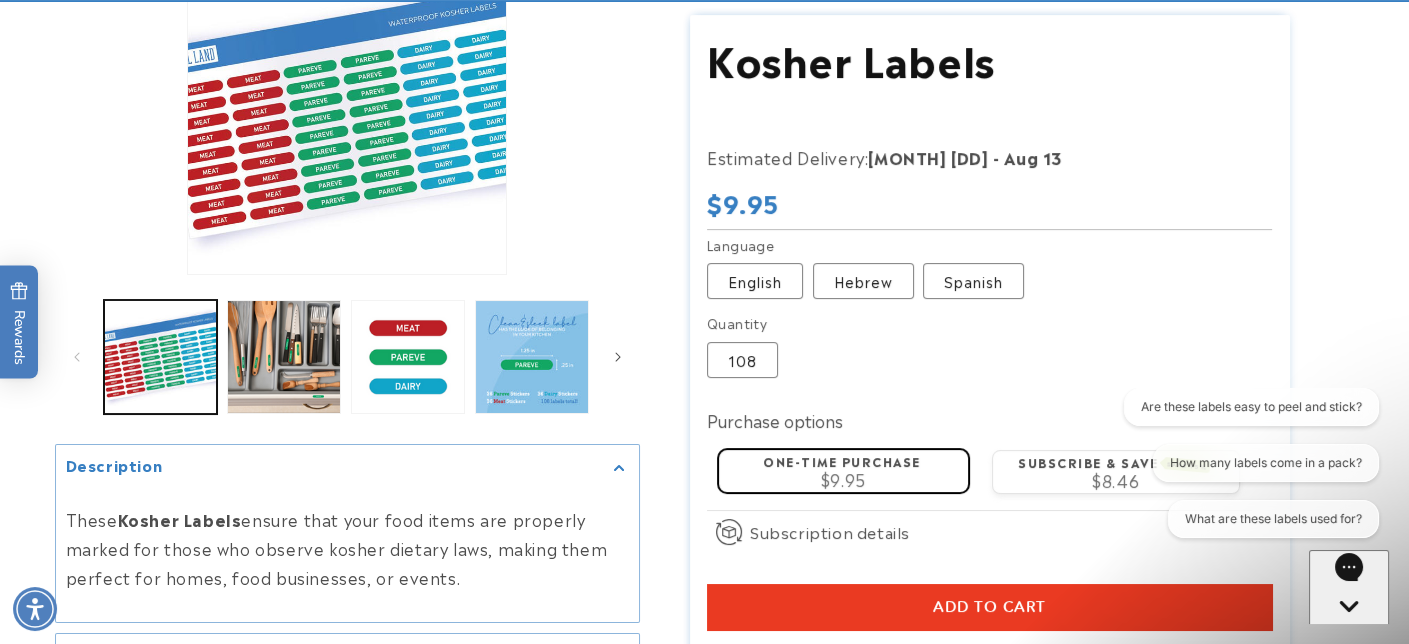 click on "Add to cart" at bounding box center [989, 607] 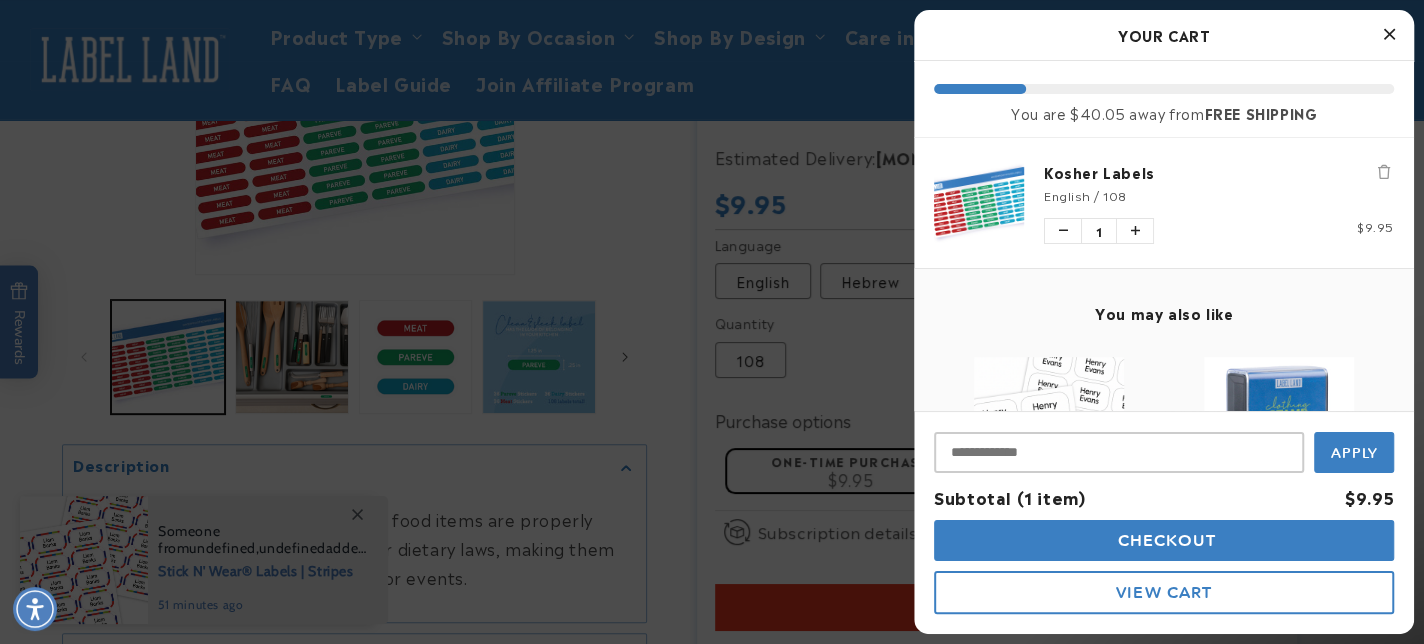 click at bounding box center [1389, 34] 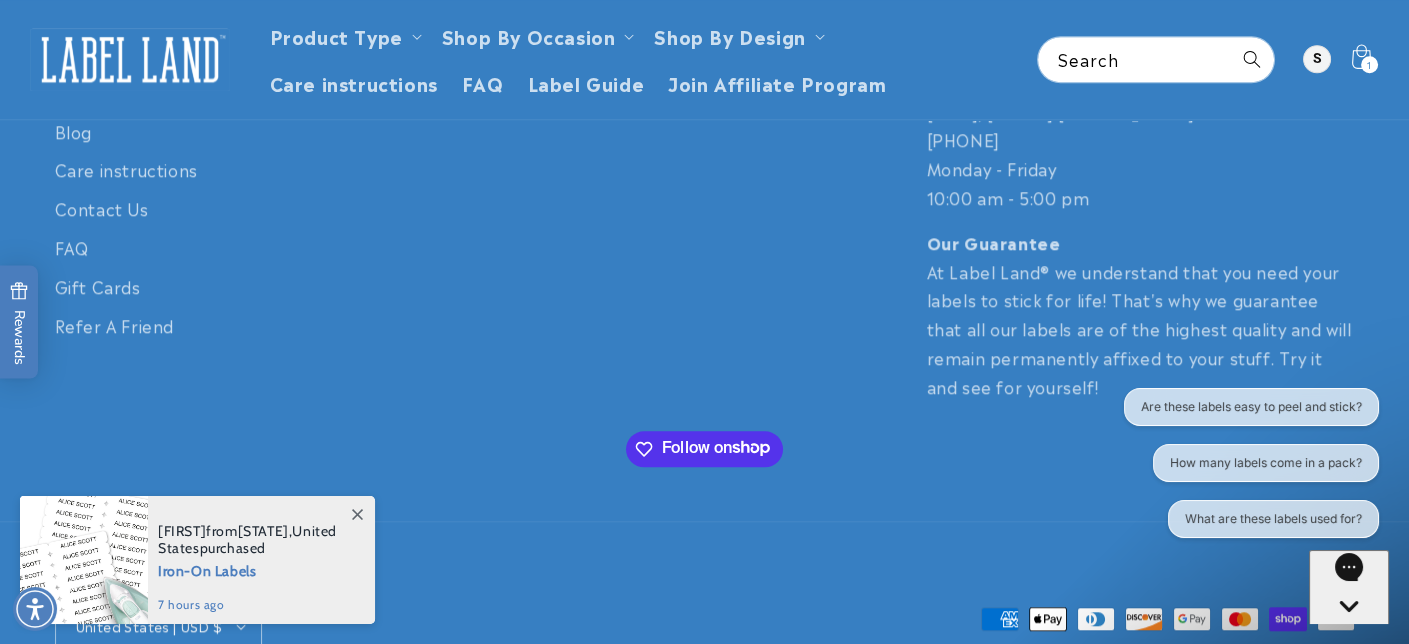scroll, scrollTop: 3167, scrollLeft: 0, axis: vertical 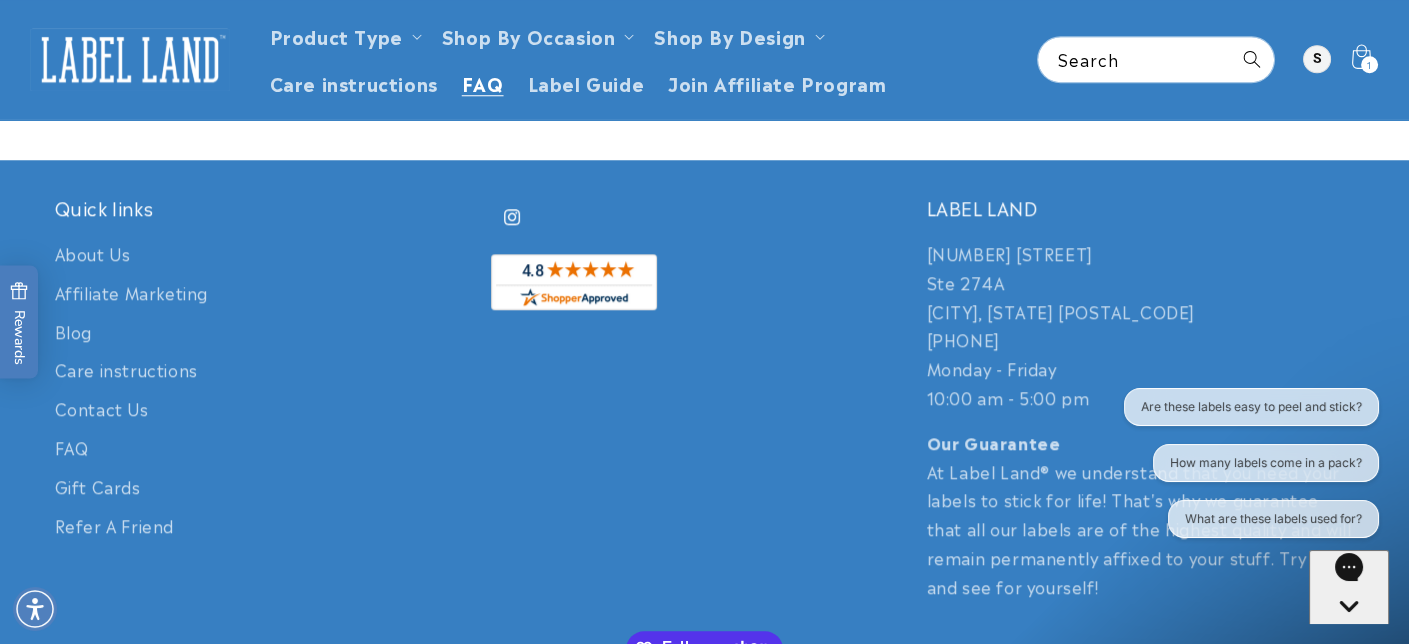 click on "FAQ" at bounding box center (483, 82) 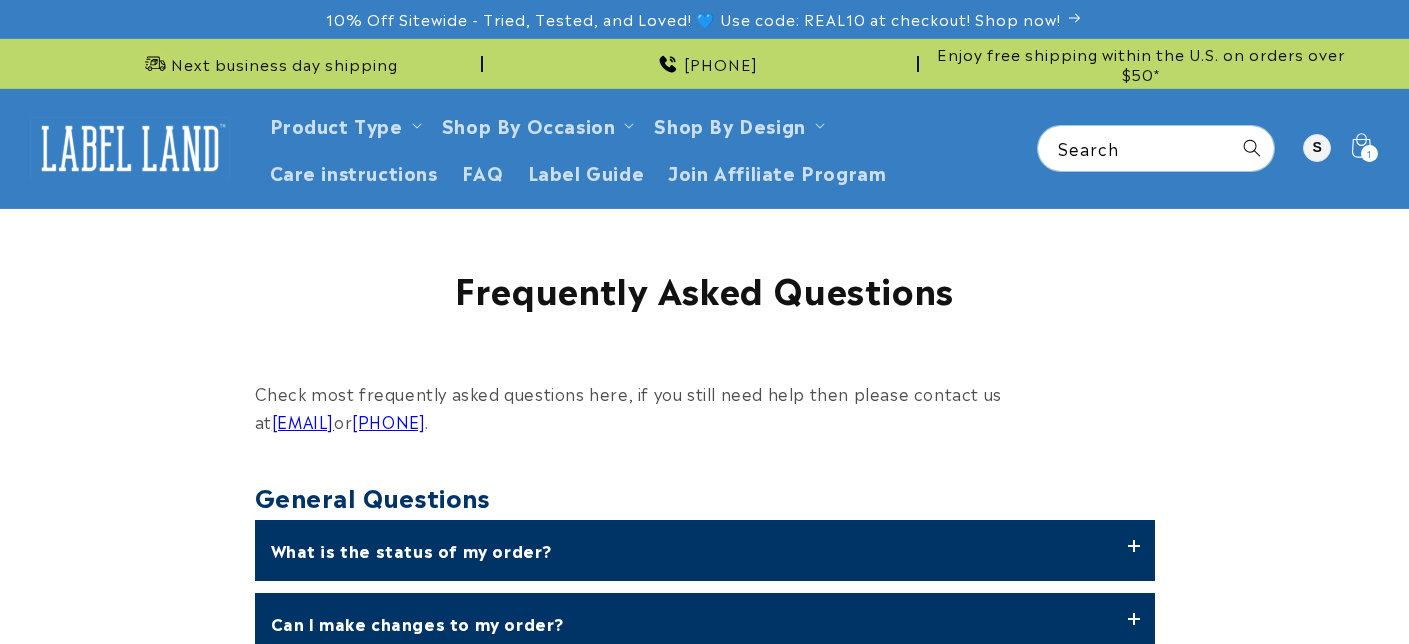 scroll, scrollTop: 0, scrollLeft: 0, axis: both 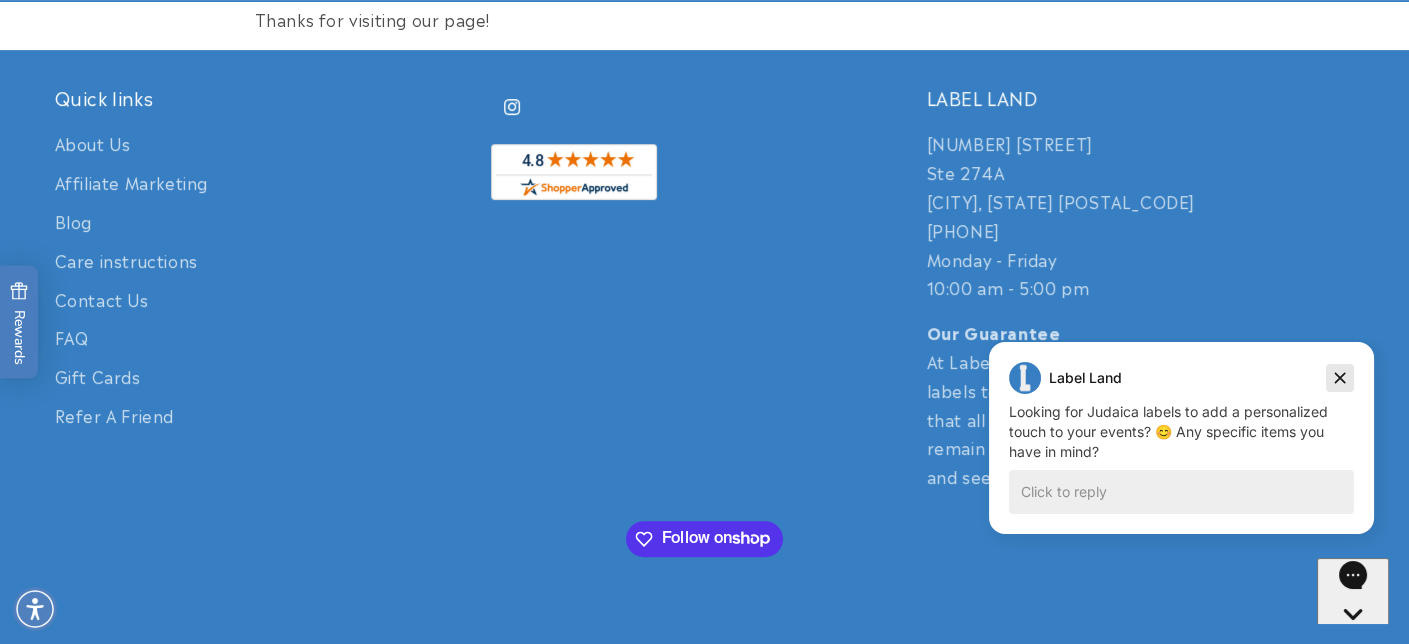 click 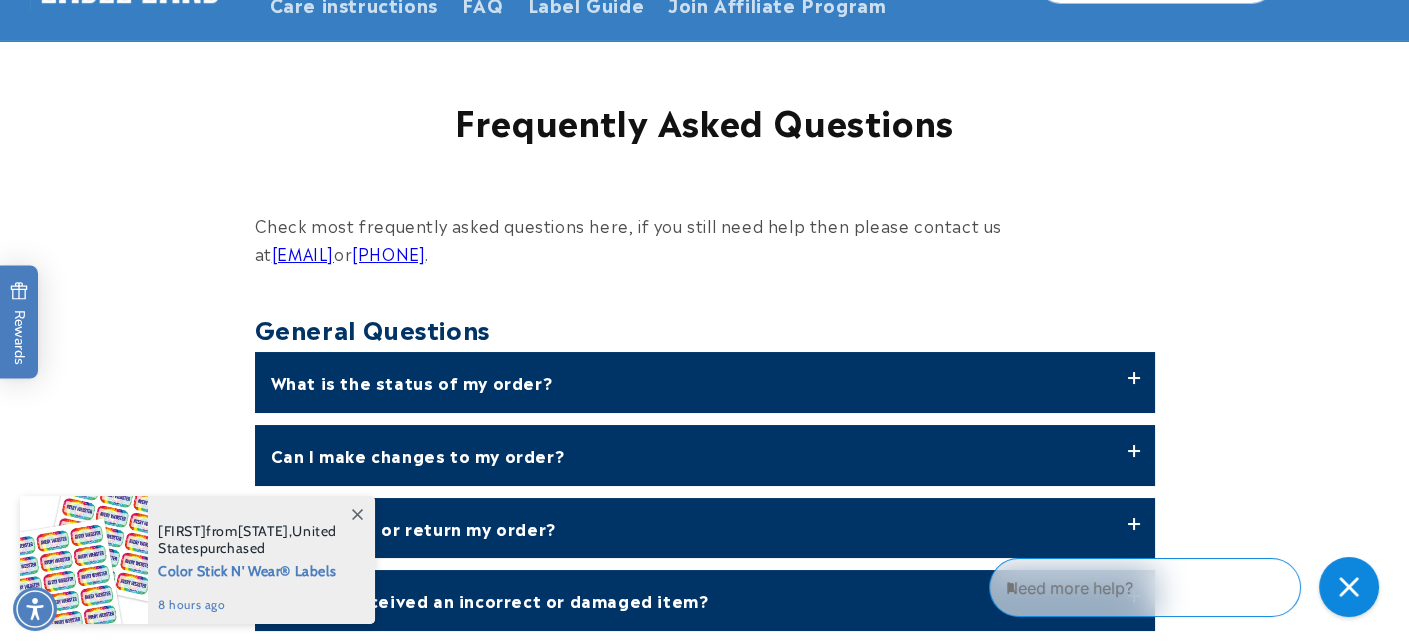 scroll, scrollTop: 0, scrollLeft: 0, axis: both 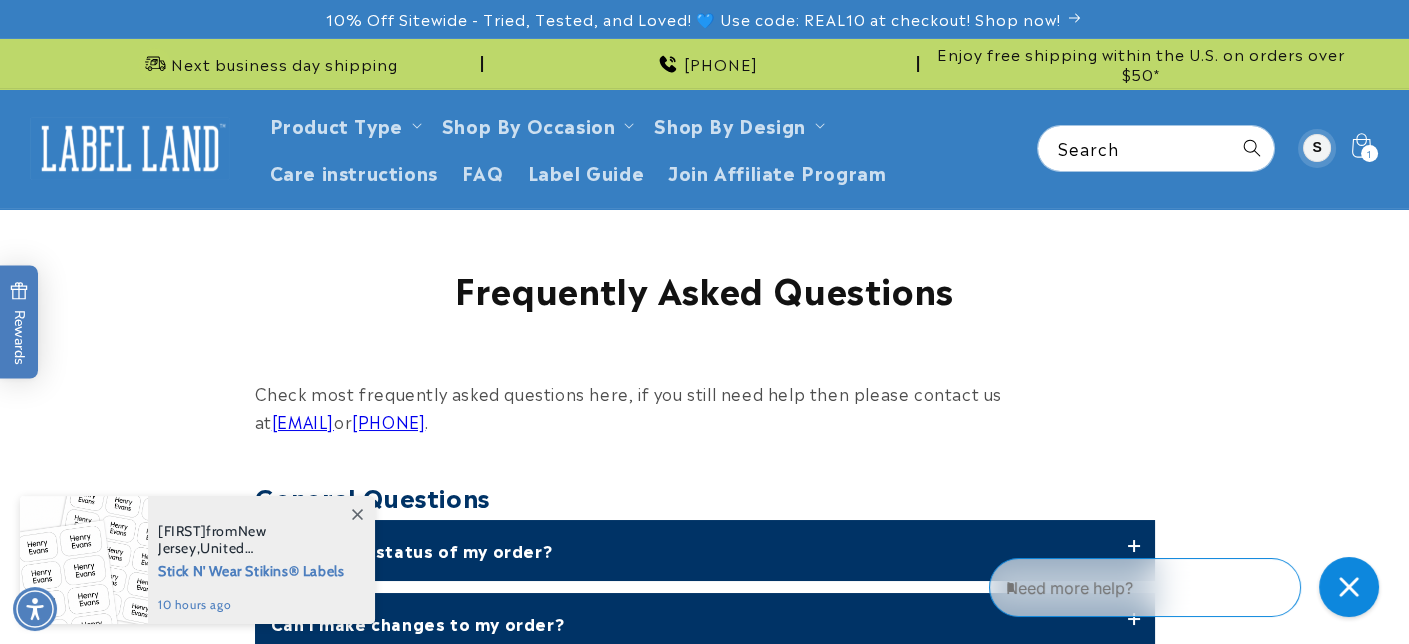 click at bounding box center (1317, 148) 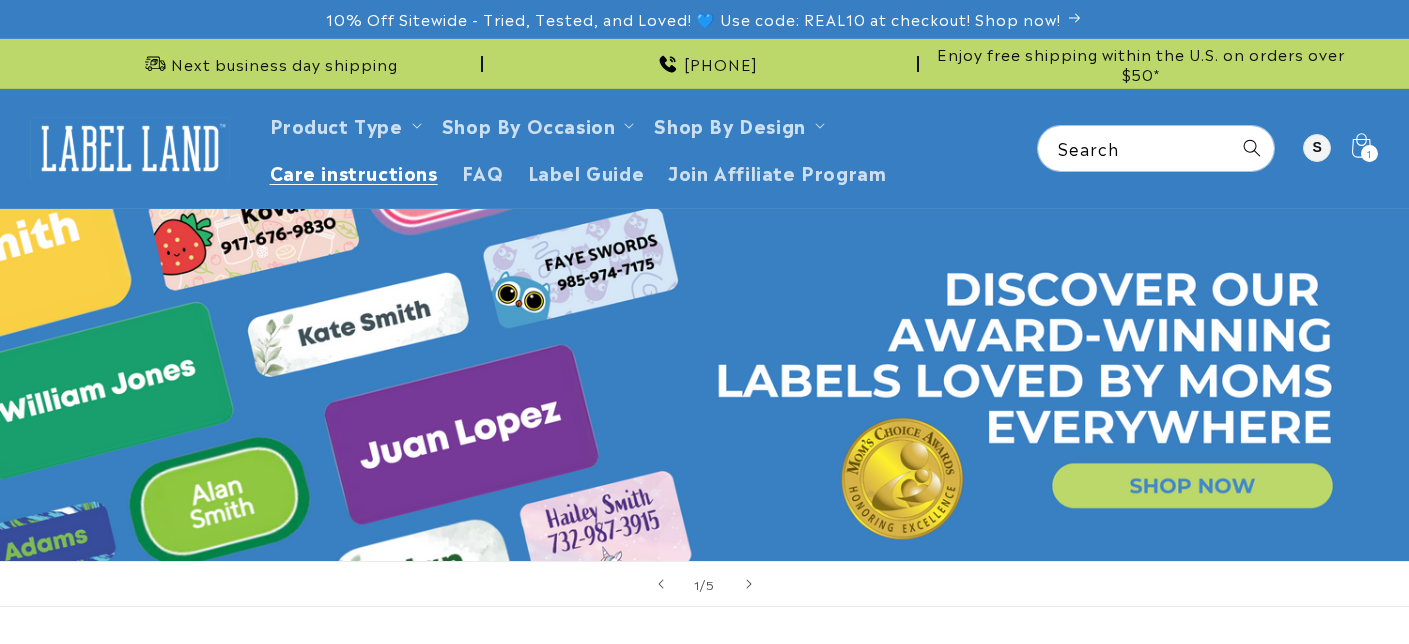 scroll, scrollTop: 0, scrollLeft: 0, axis: both 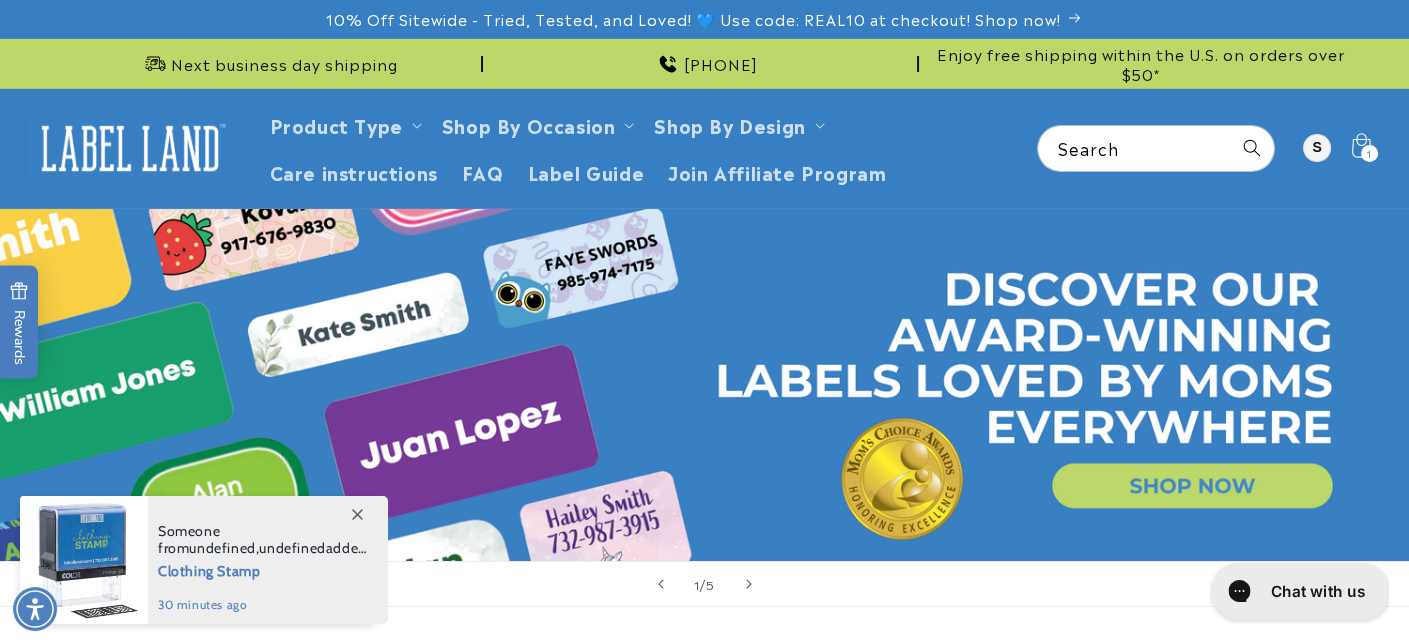 click on "Chat with us" at bounding box center [1317, 591] 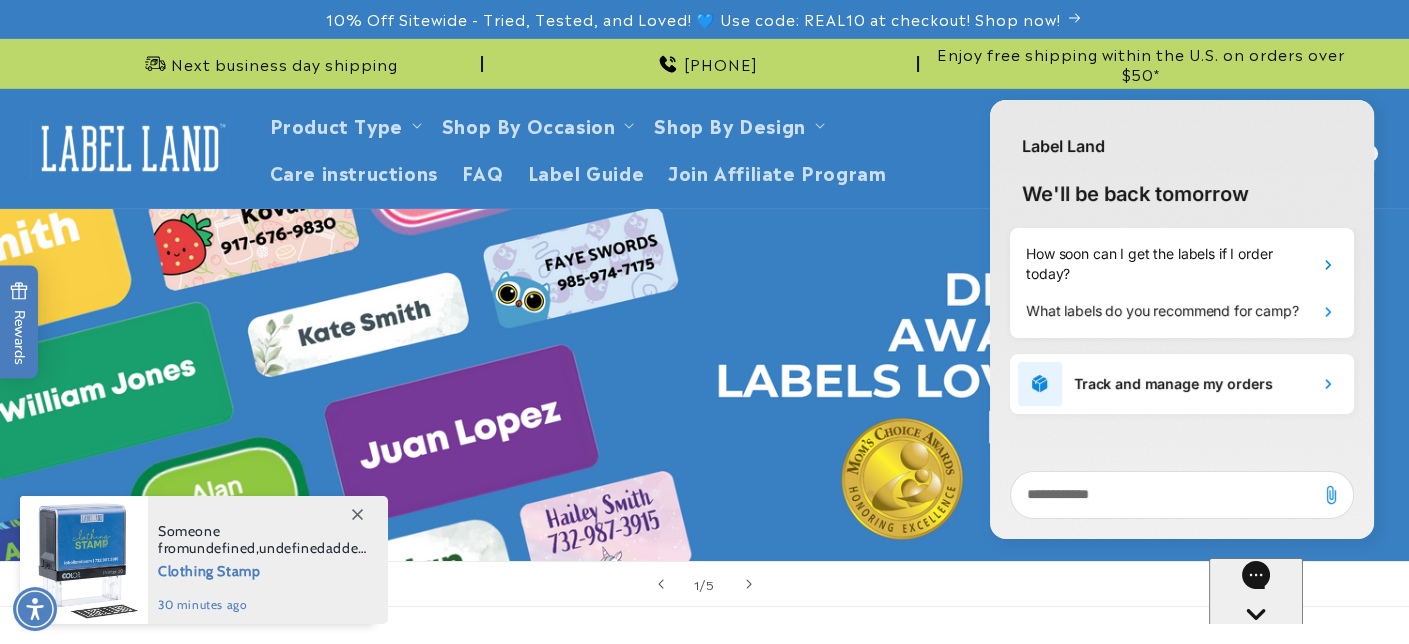 scroll, scrollTop: 0, scrollLeft: 0, axis: both 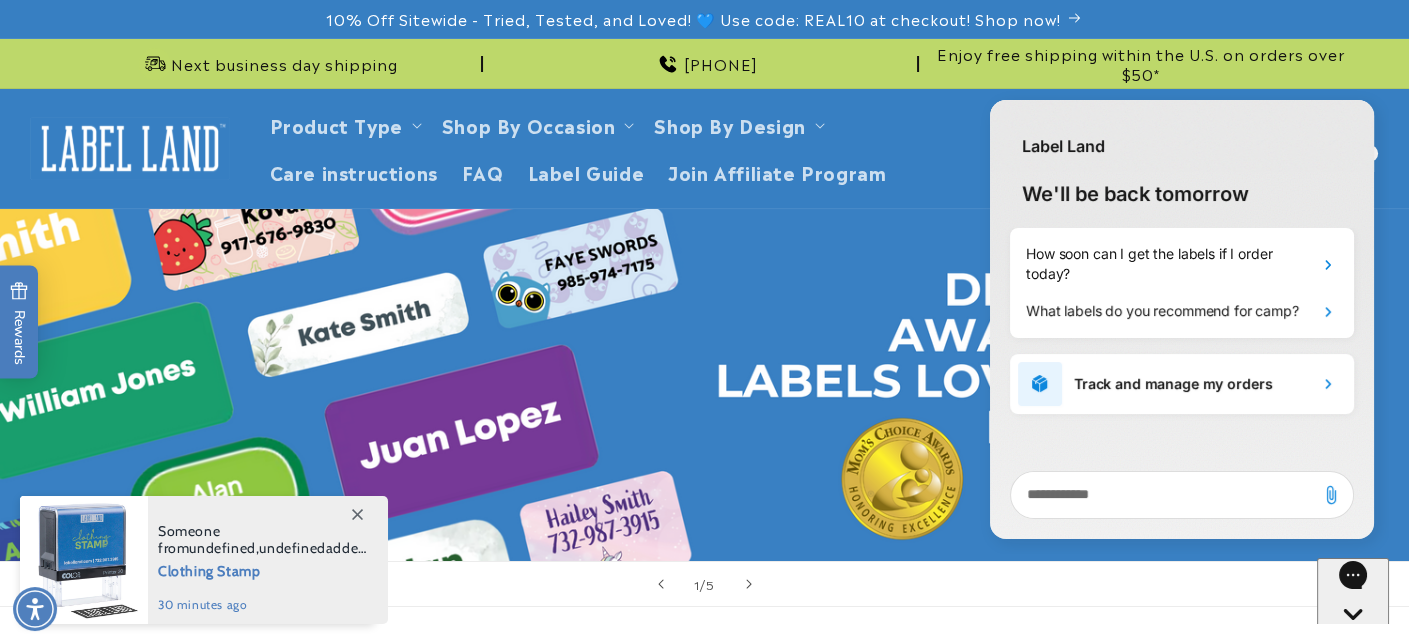 click on "Label Land We'll be back tomorrow How soon can I get the labels if I order today? What labels do you recommend for camp? Track and manage my orders" at bounding box center [1182, 322] 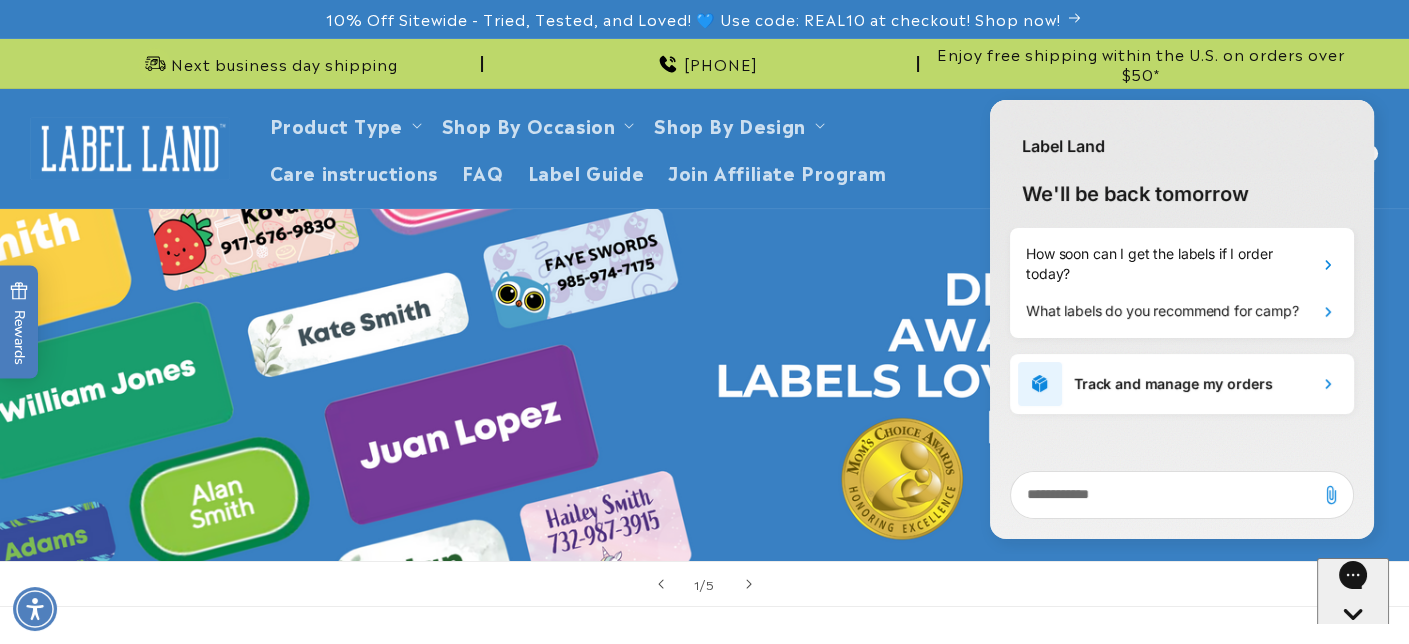 click on "Chat with us" at bounding box center (1353, 632) 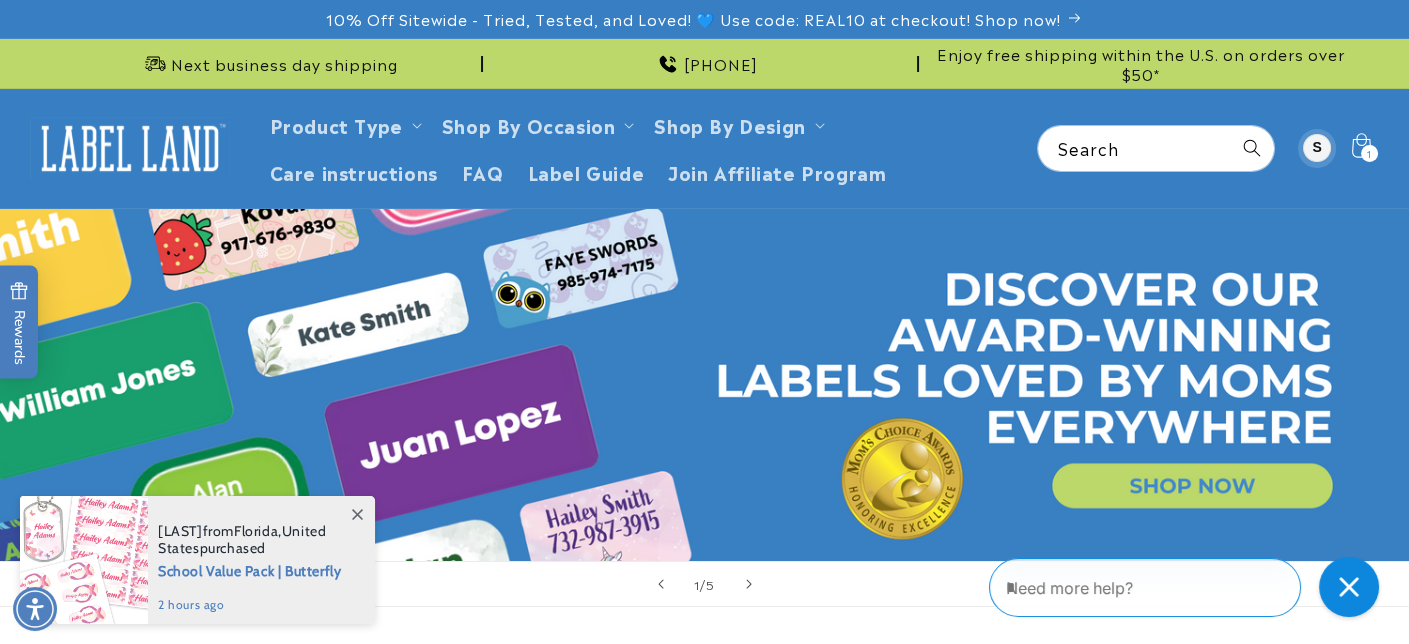 click at bounding box center (1317, 148) 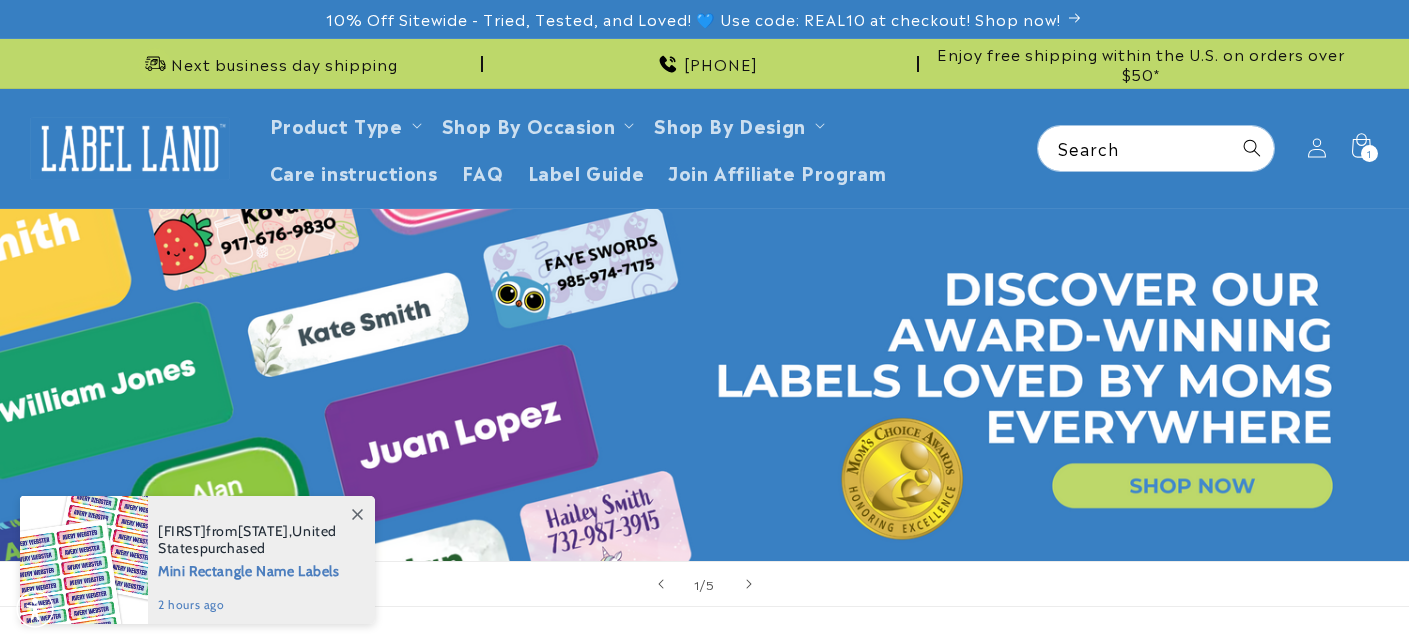 scroll, scrollTop: 0, scrollLeft: 0, axis: both 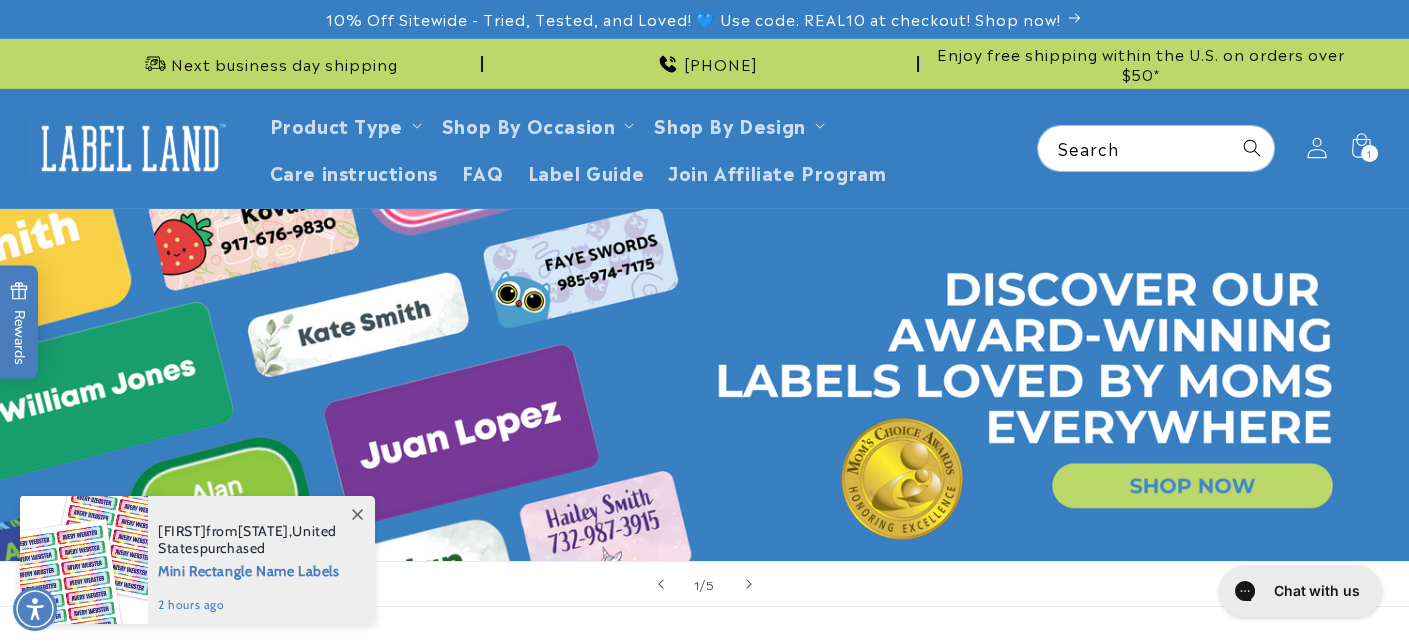 click 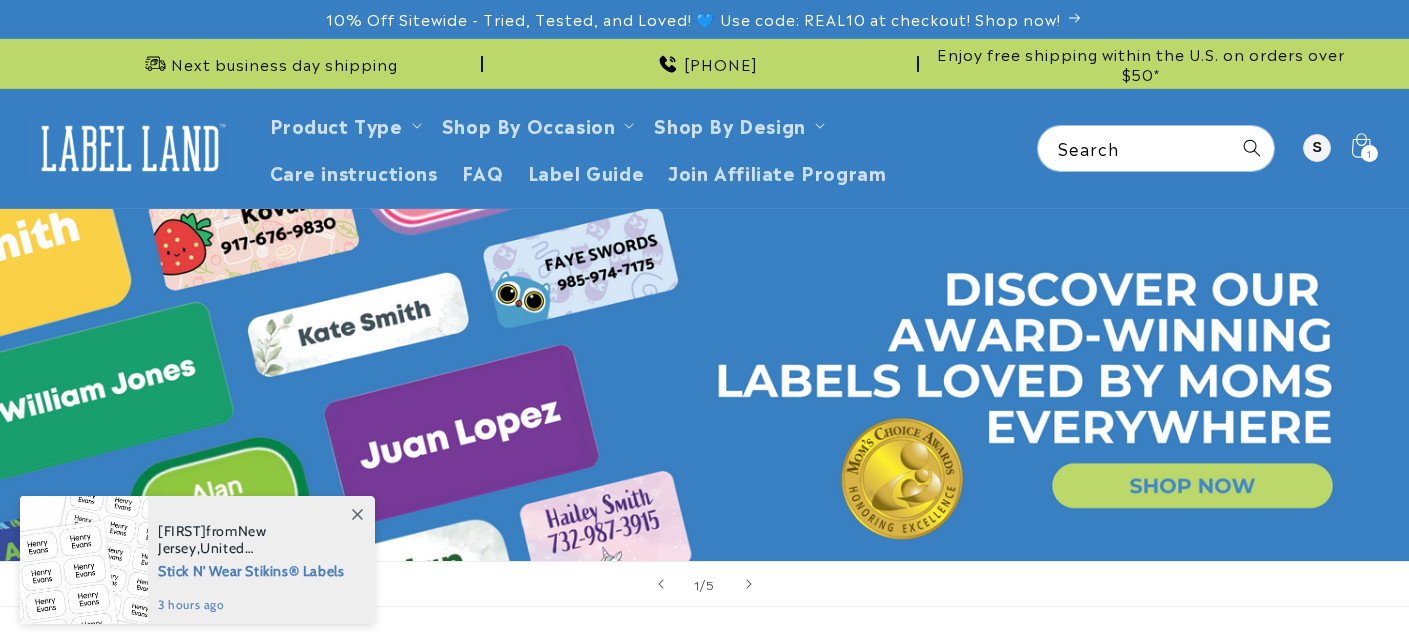 scroll, scrollTop: 0, scrollLeft: 0, axis: both 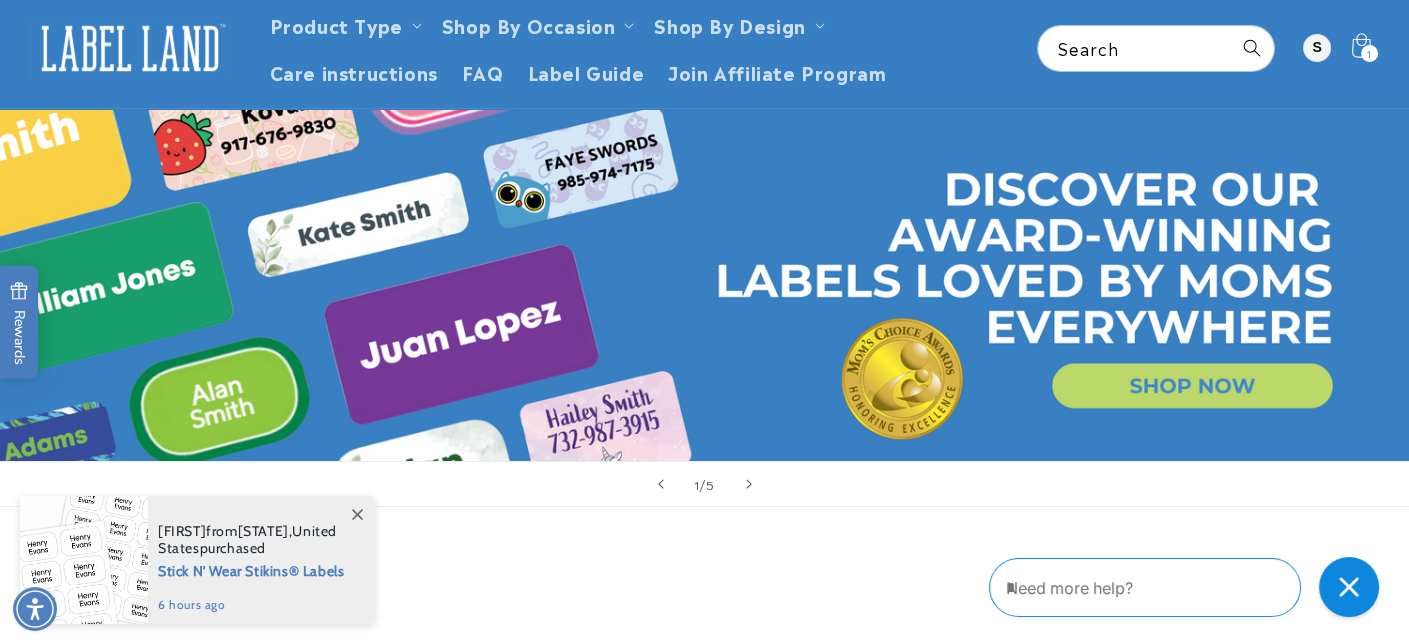 click at bounding box center [704, 285] 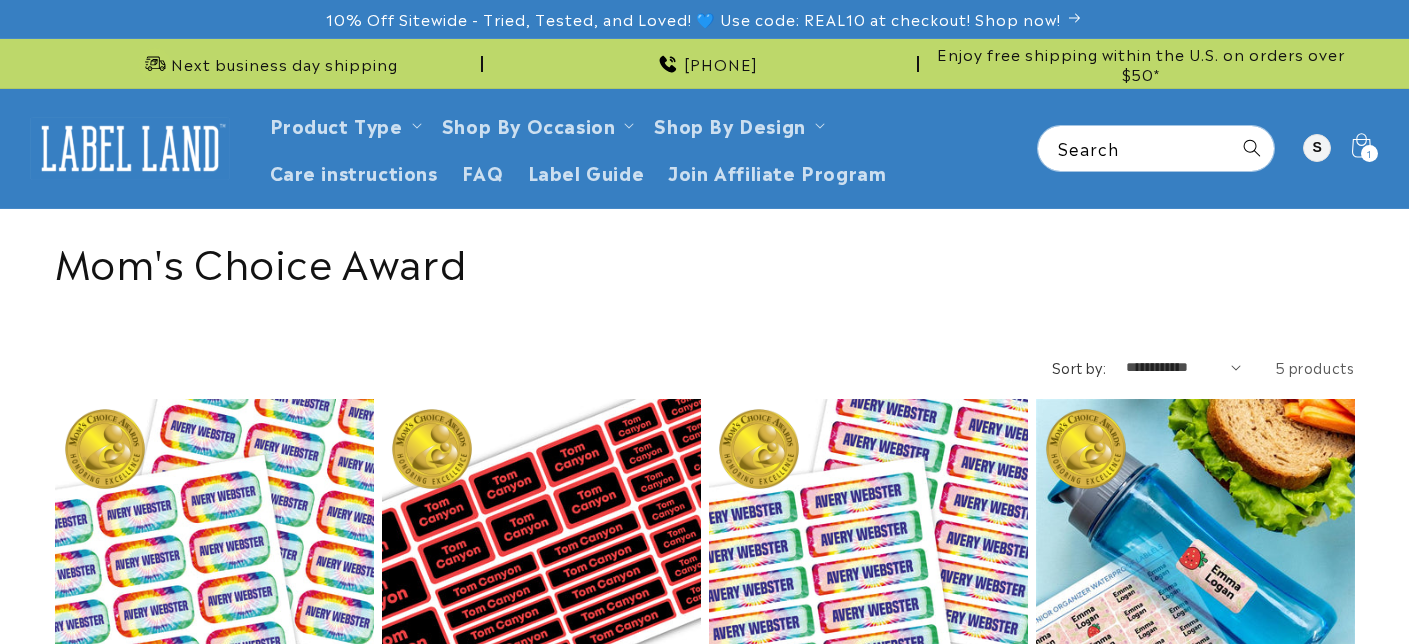 scroll, scrollTop: 0, scrollLeft: 0, axis: both 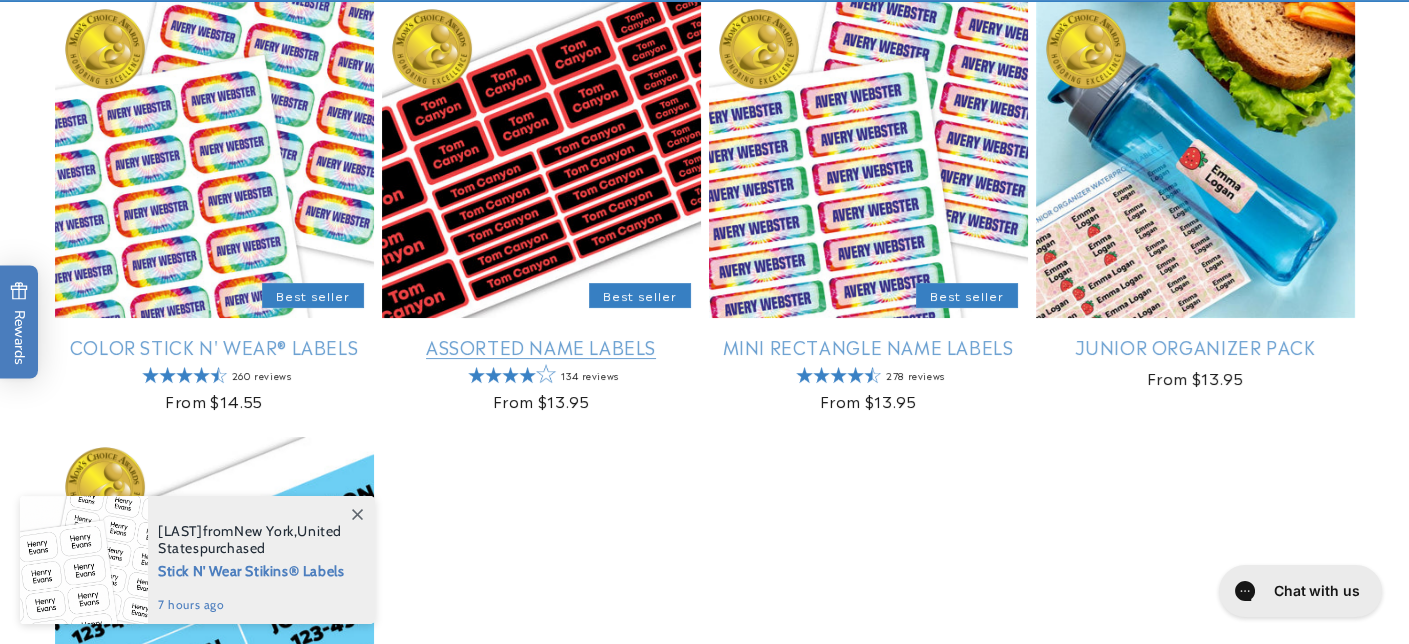 click on "Assorted Name Labels" at bounding box center [541, 346] 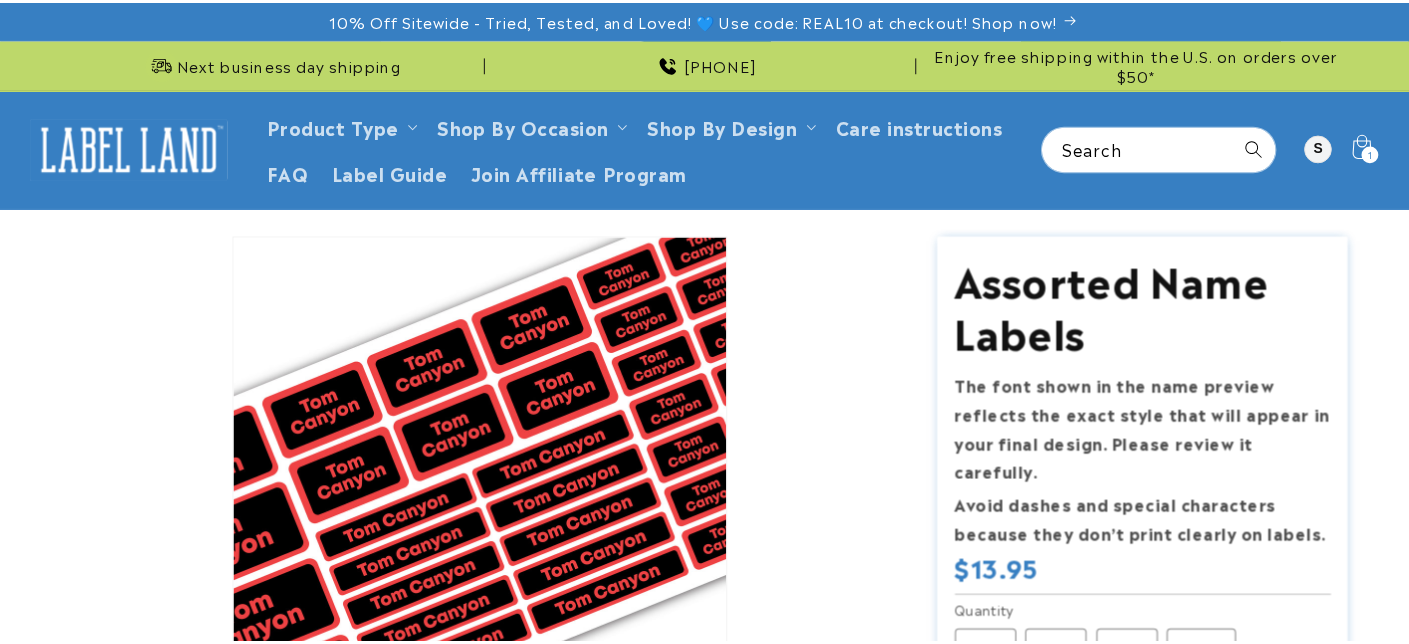 scroll, scrollTop: 0, scrollLeft: 0, axis: both 